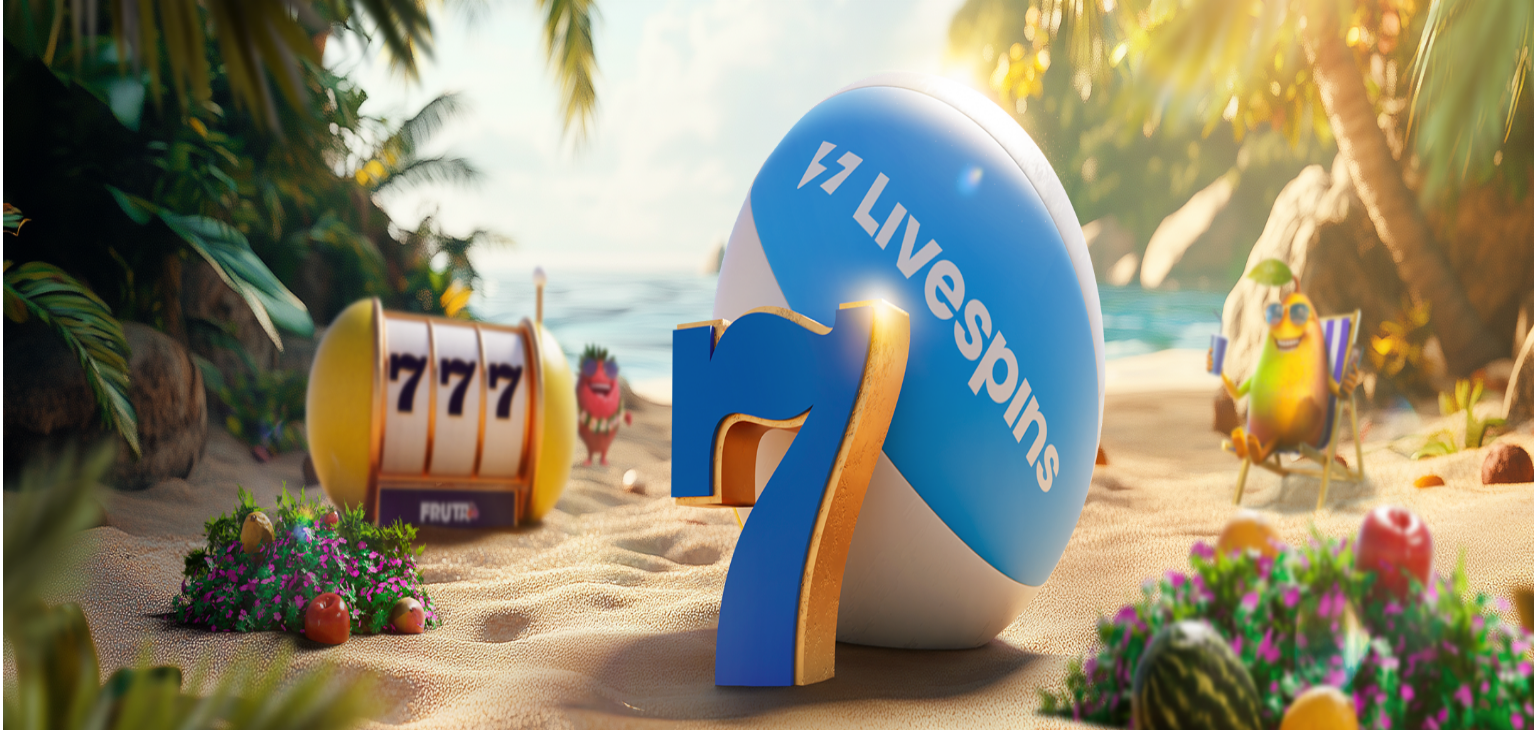 scroll, scrollTop: 0, scrollLeft: 0, axis: both 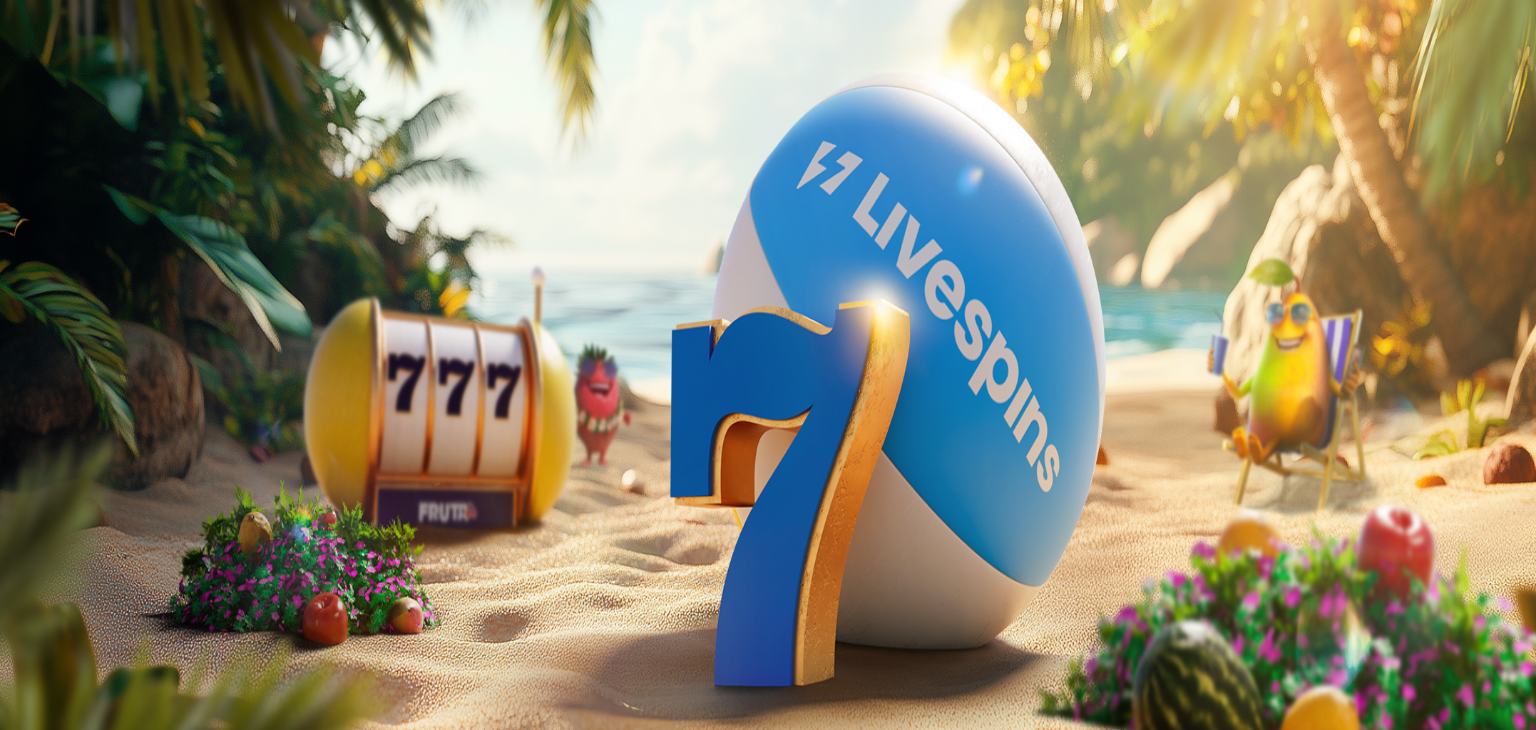 click on "***" at bounding box center [79, 468] 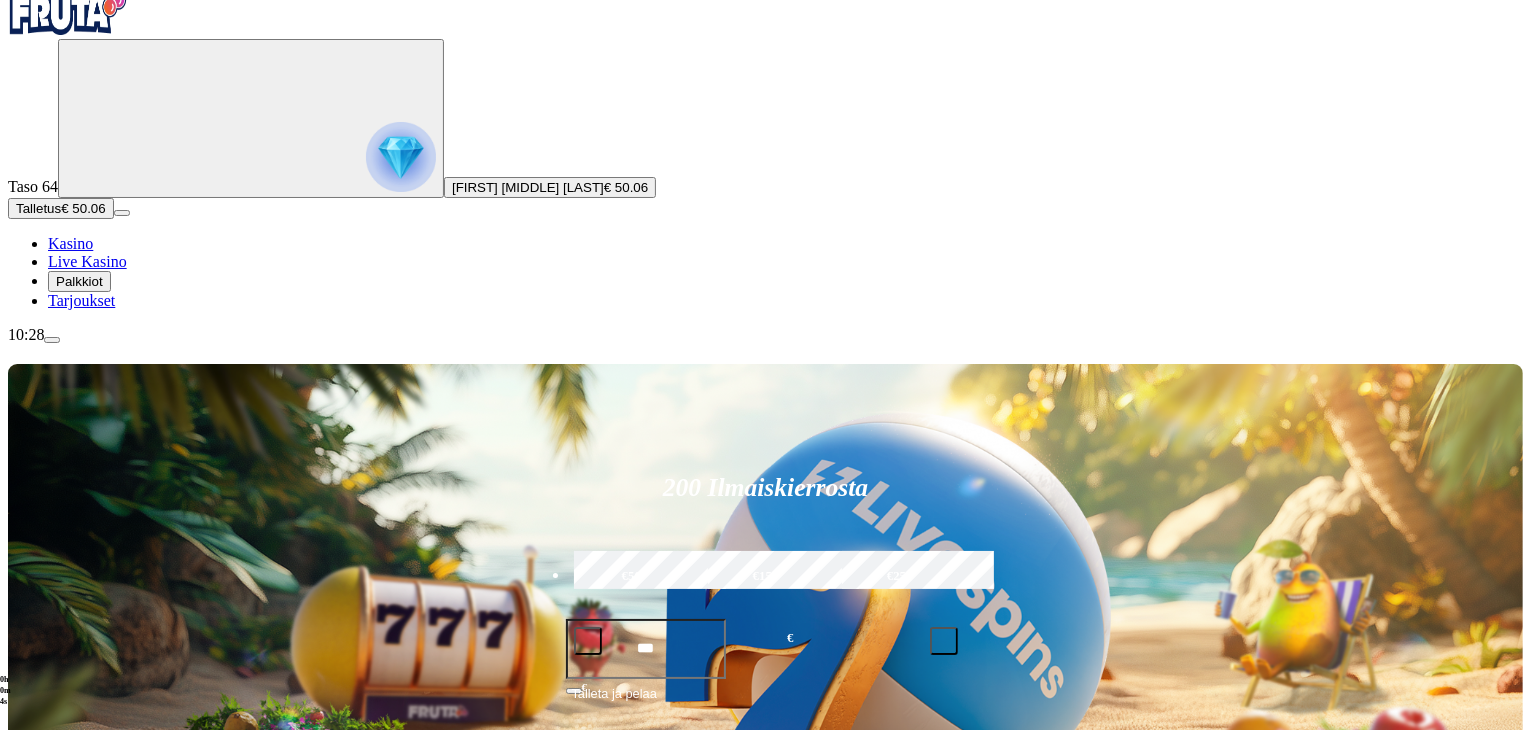 scroll, scrollTop: 20, scrollLeft: 0, axis: vertical 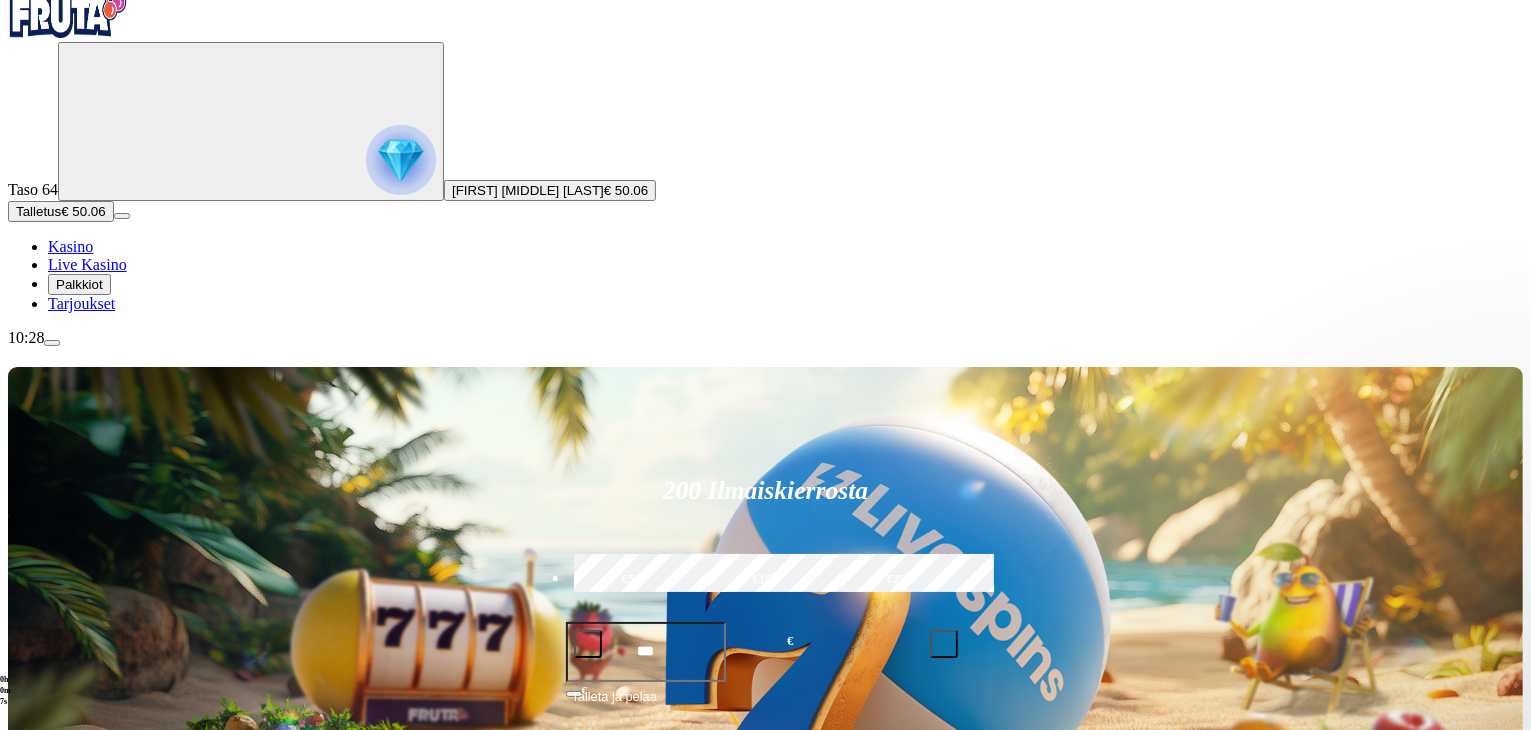 click at bounding box center [52, 343] 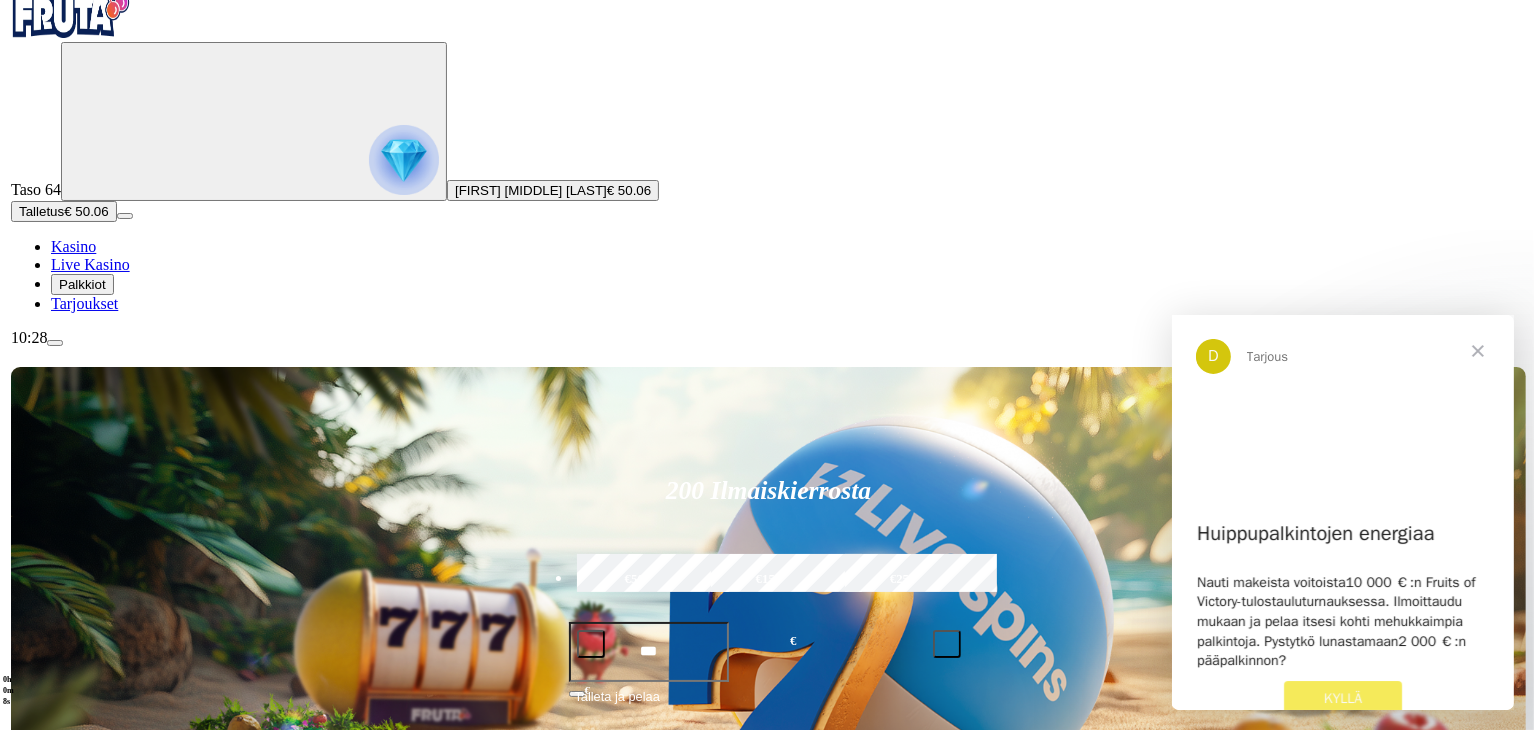 scroll, scrollTop: 0, scrollLeft: 0, axis: both 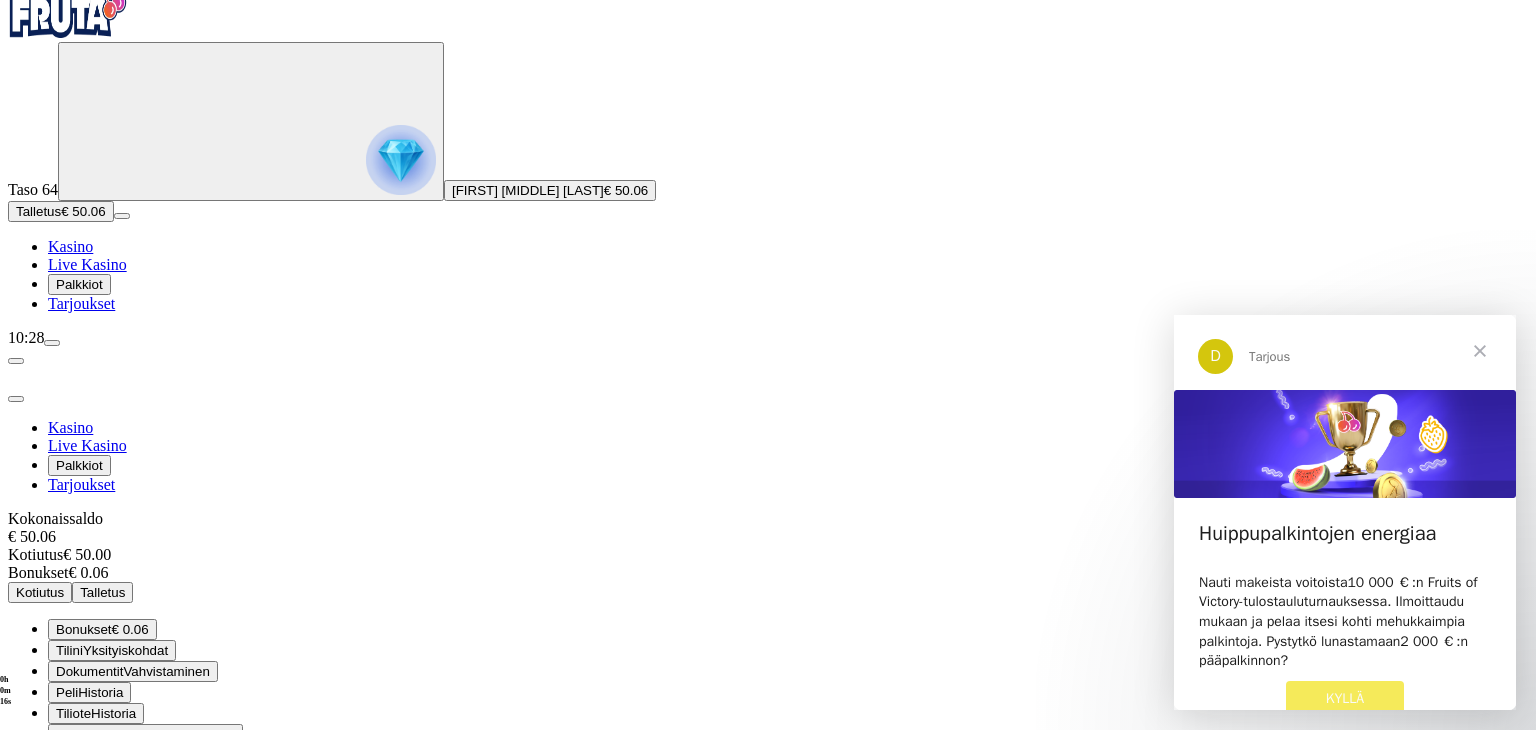 click on "€ 0.06" at bounding box center [130, 629] 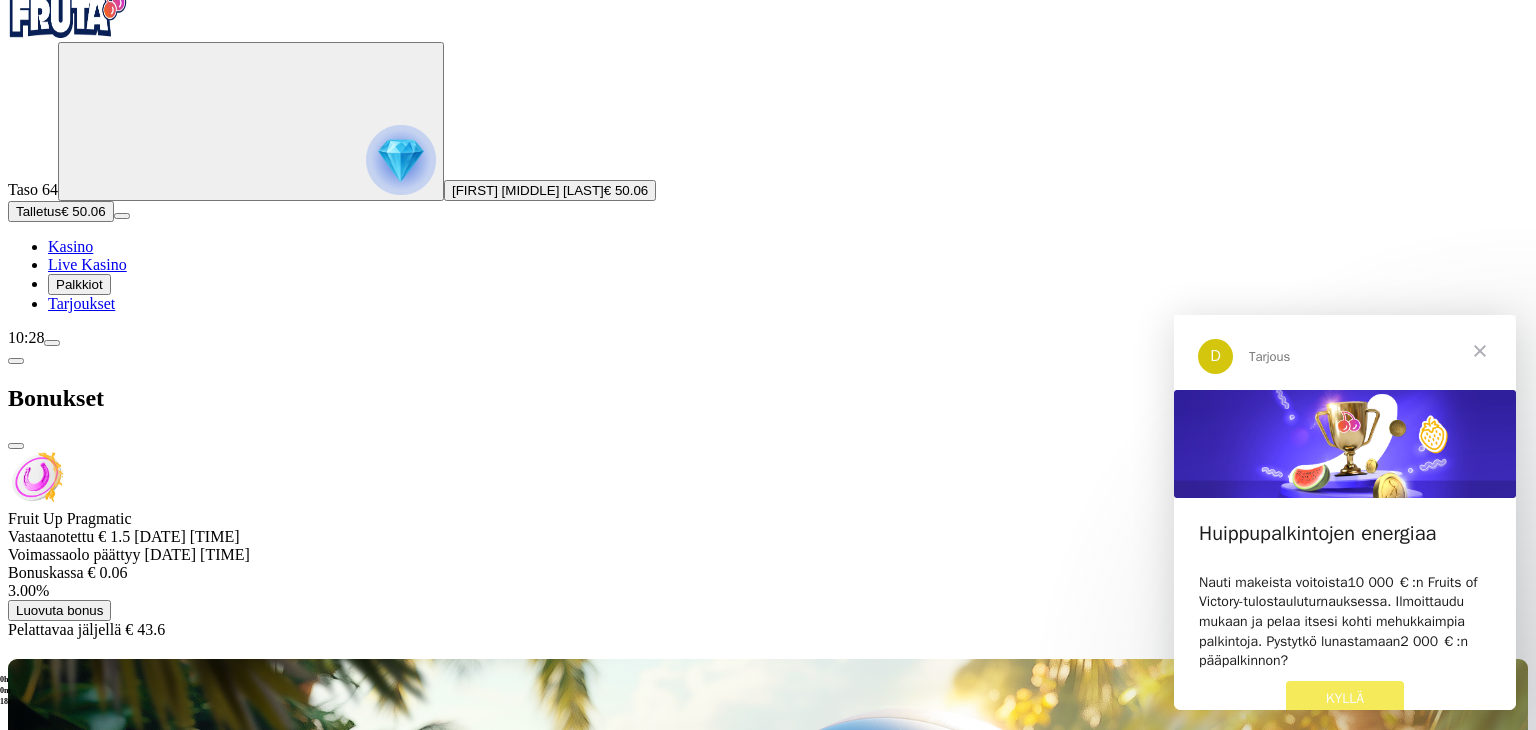 click on "Luovuta bonus" at bounding box center [59, 610] 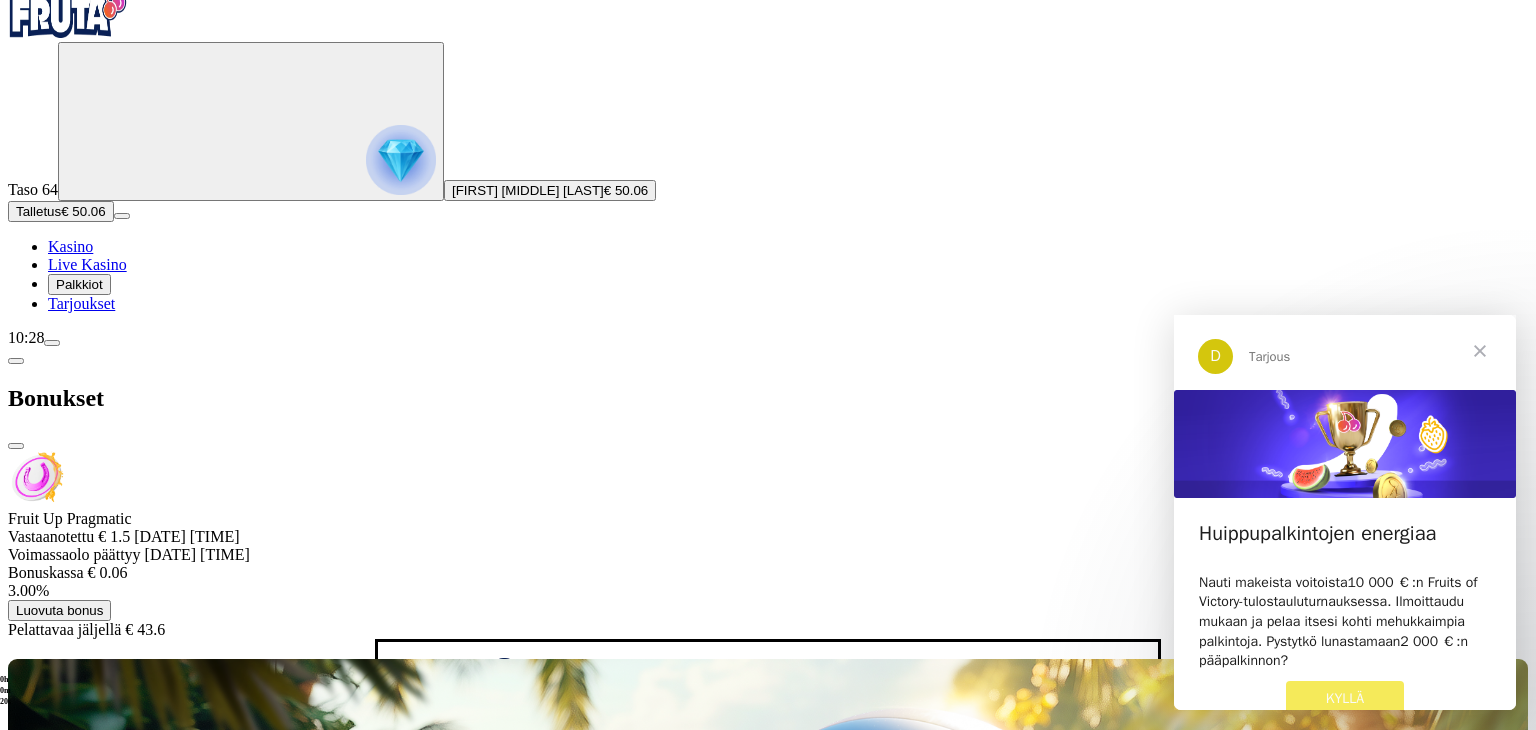 click on "Luovuta bonus" at bounding box center [528, 754] 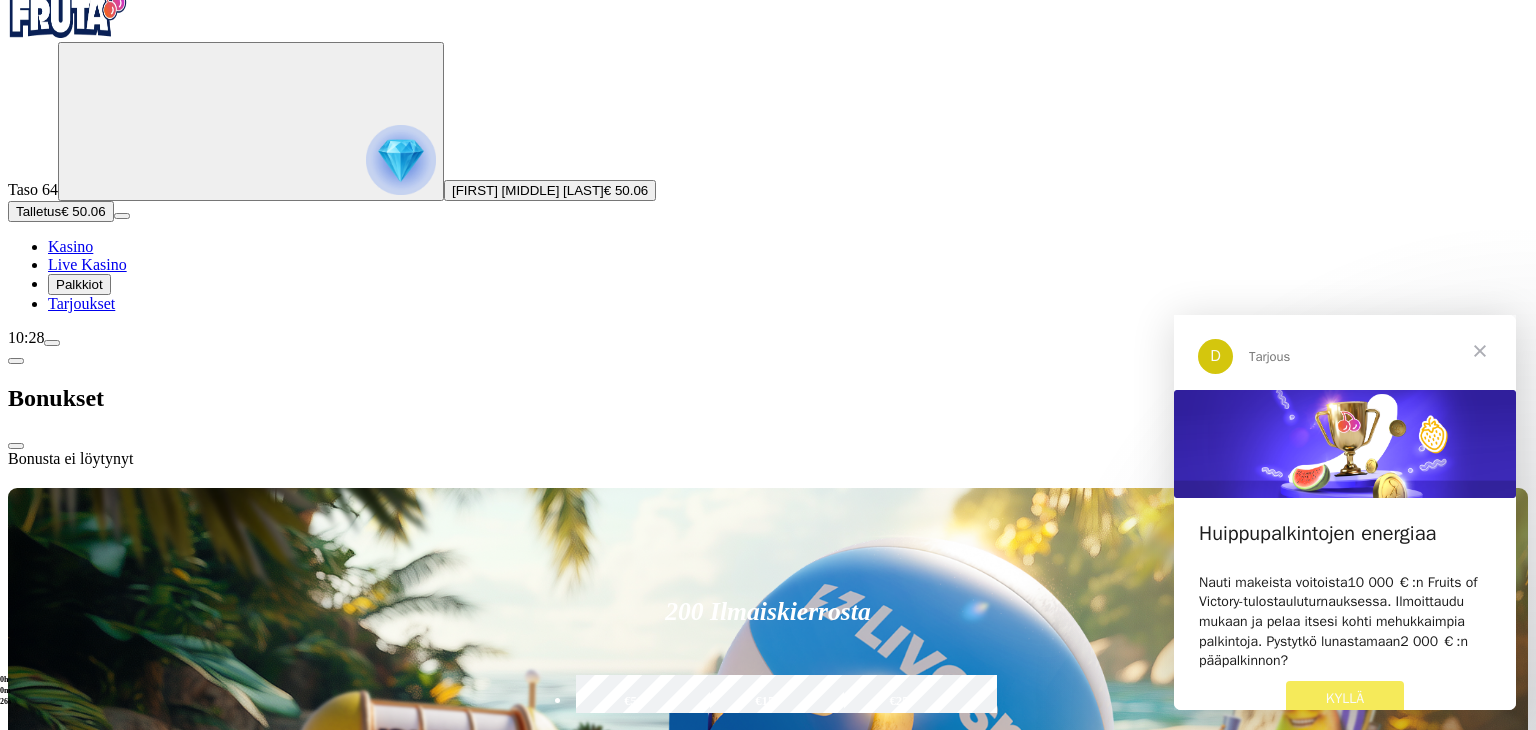 click at bounding box center [16, 446] 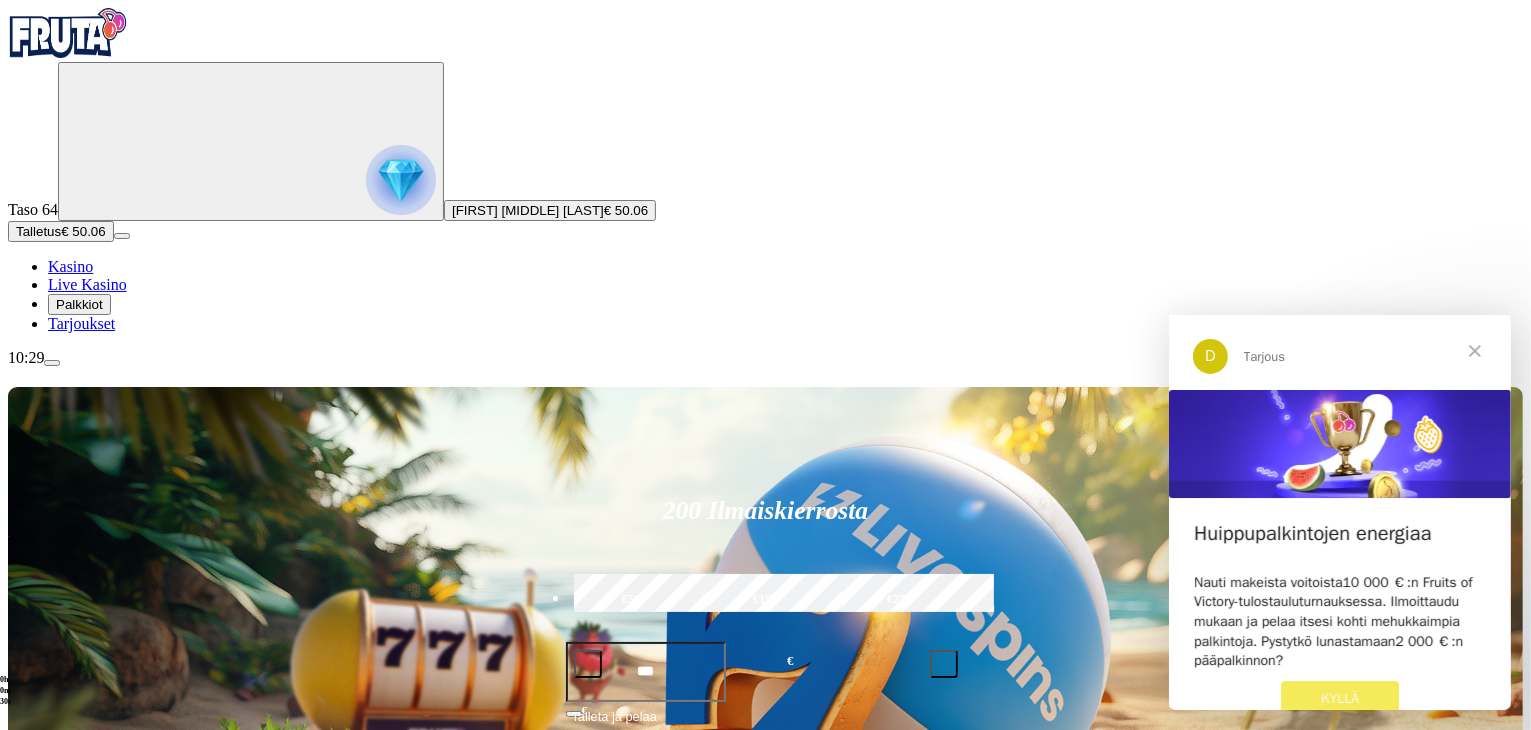 click at bounding box center [52, 363] 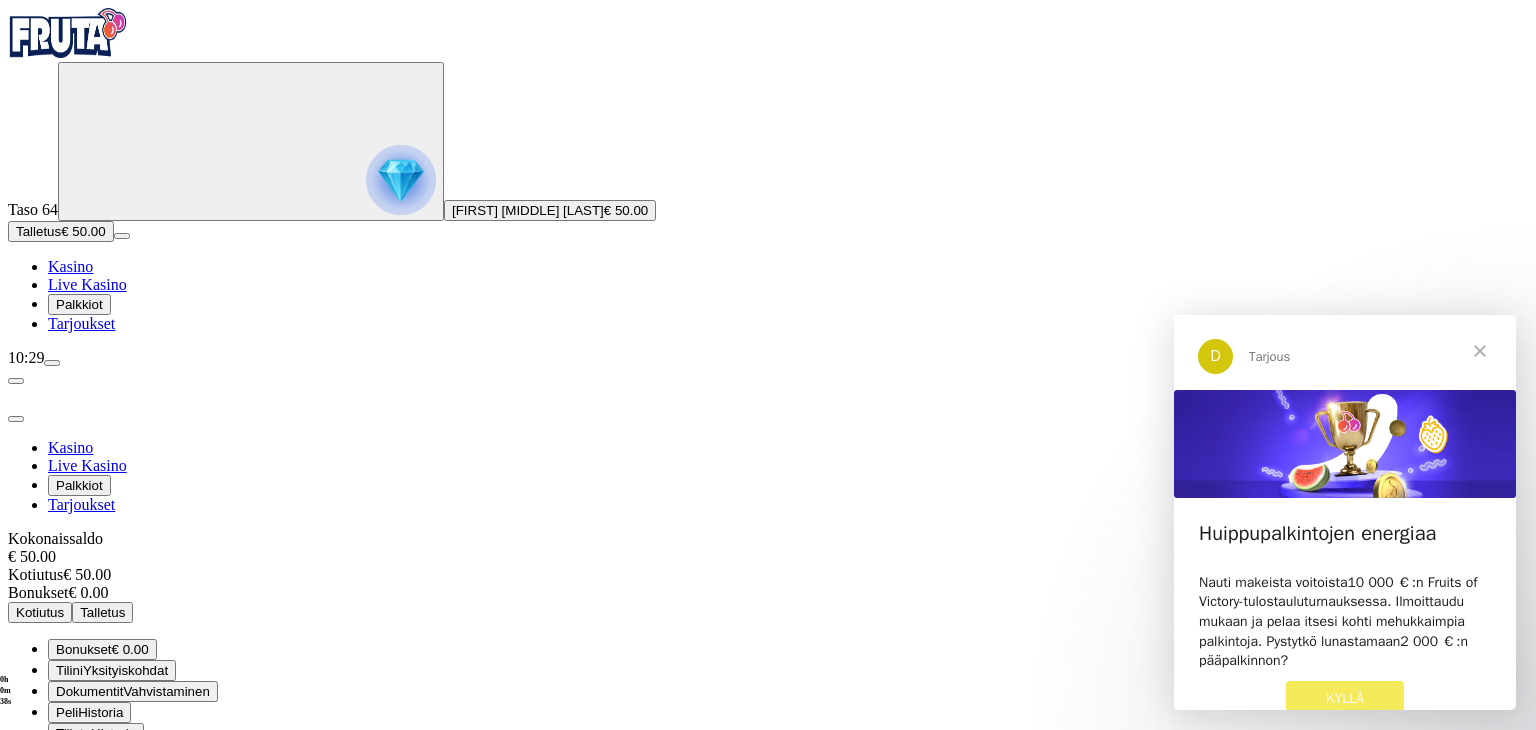 click at bounding box center (1480, 351) 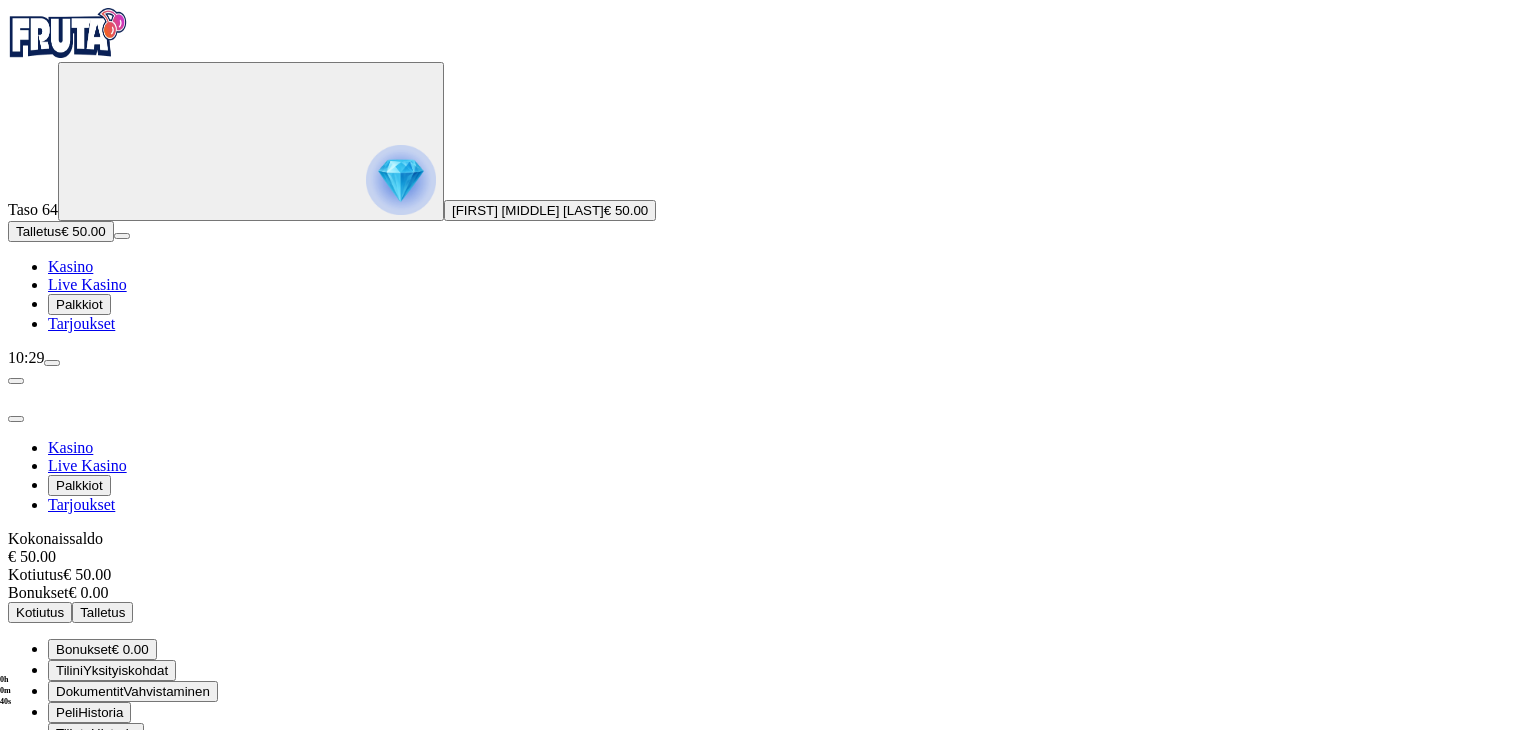 click at bounding box center (16, 419) 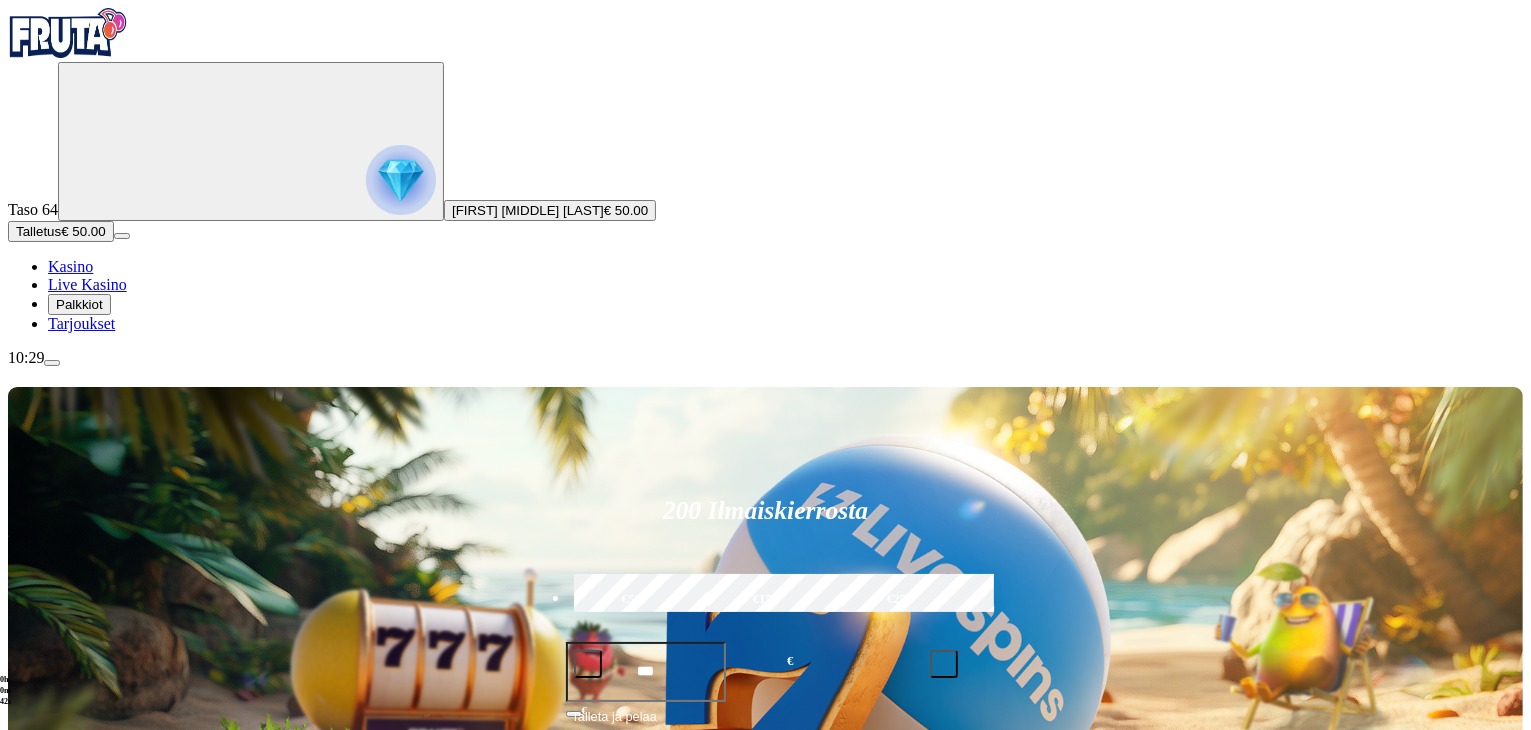 click on "Pelaa nyt" at bounding box center [77, 1199] 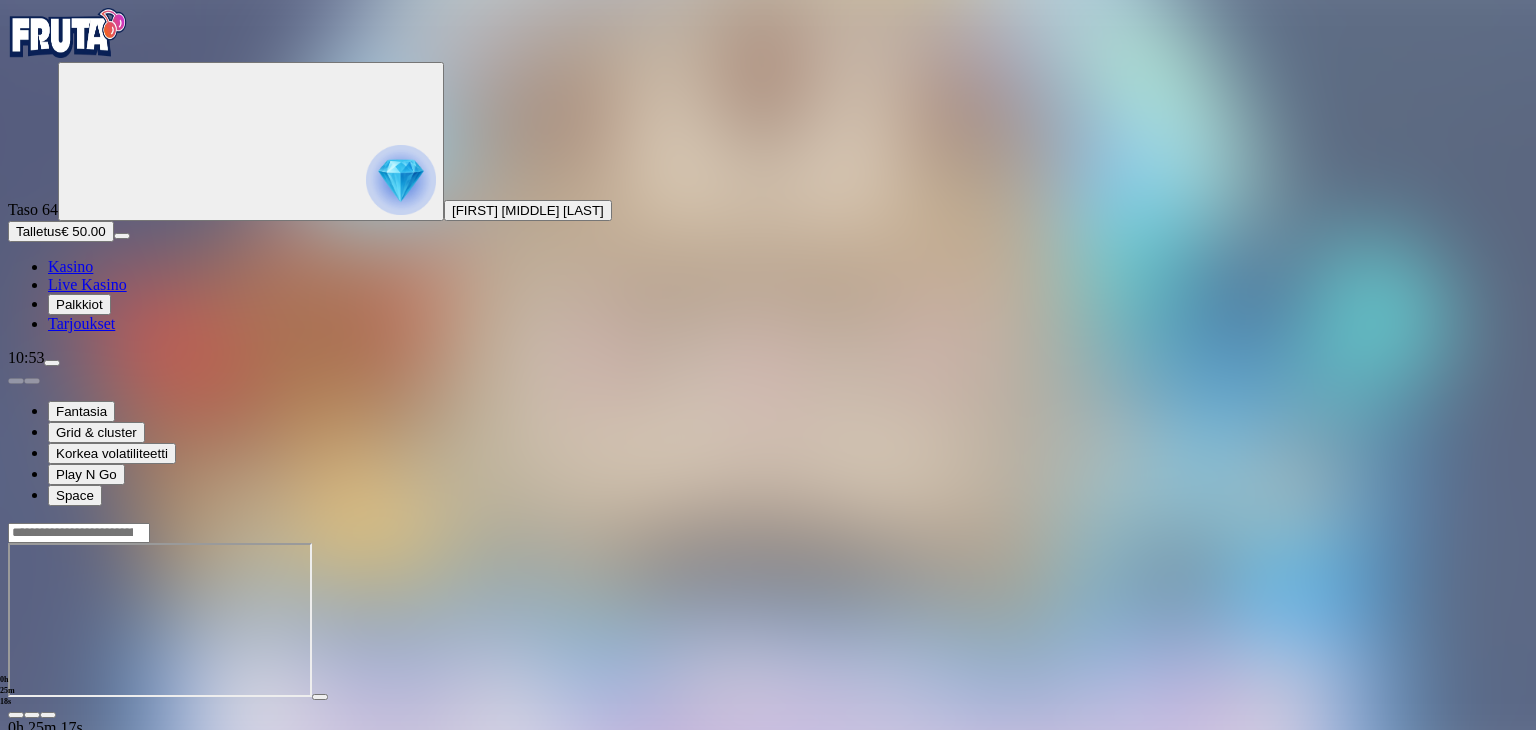 click on "Talletus" at bounding box center [38, 231] 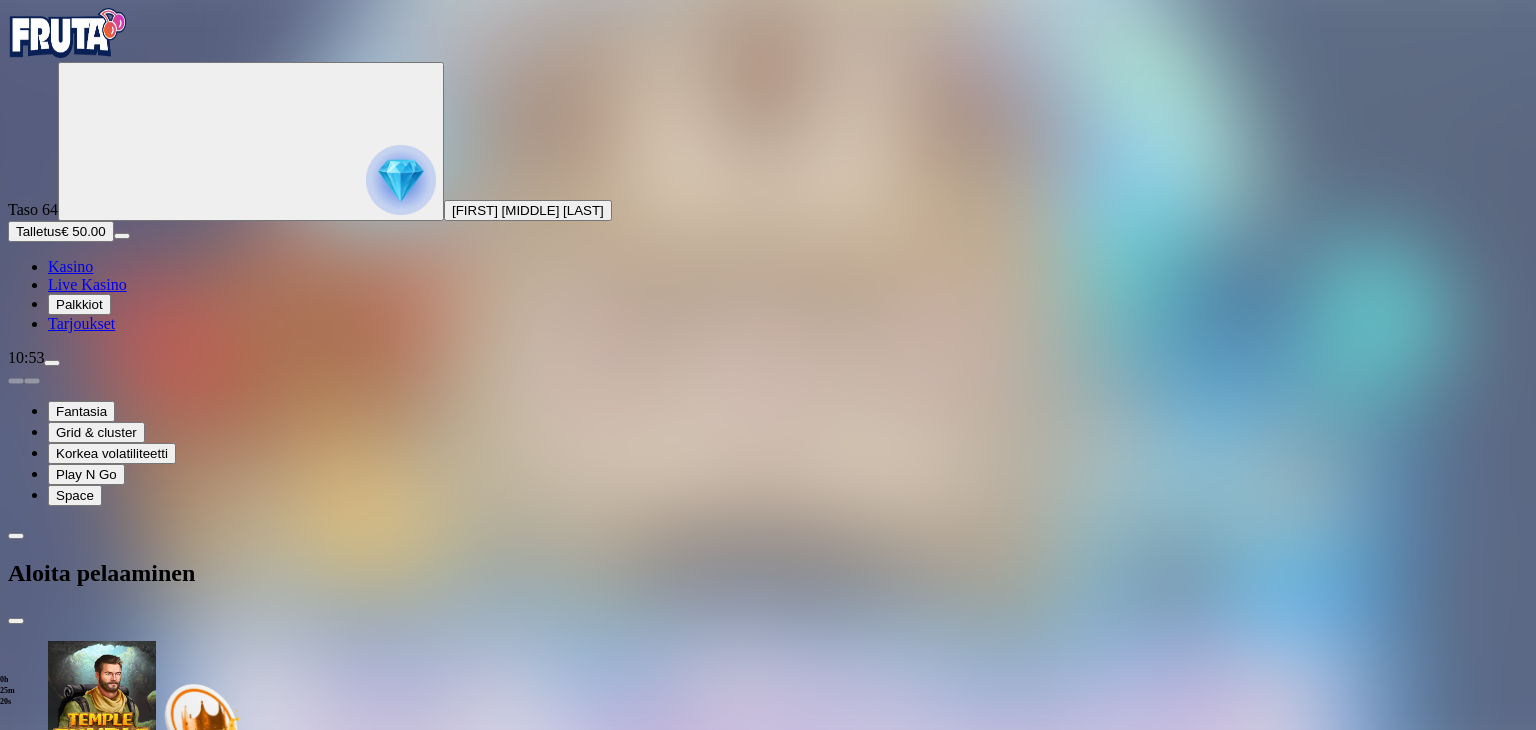 click on "***" at bounding box center (79, 2033) 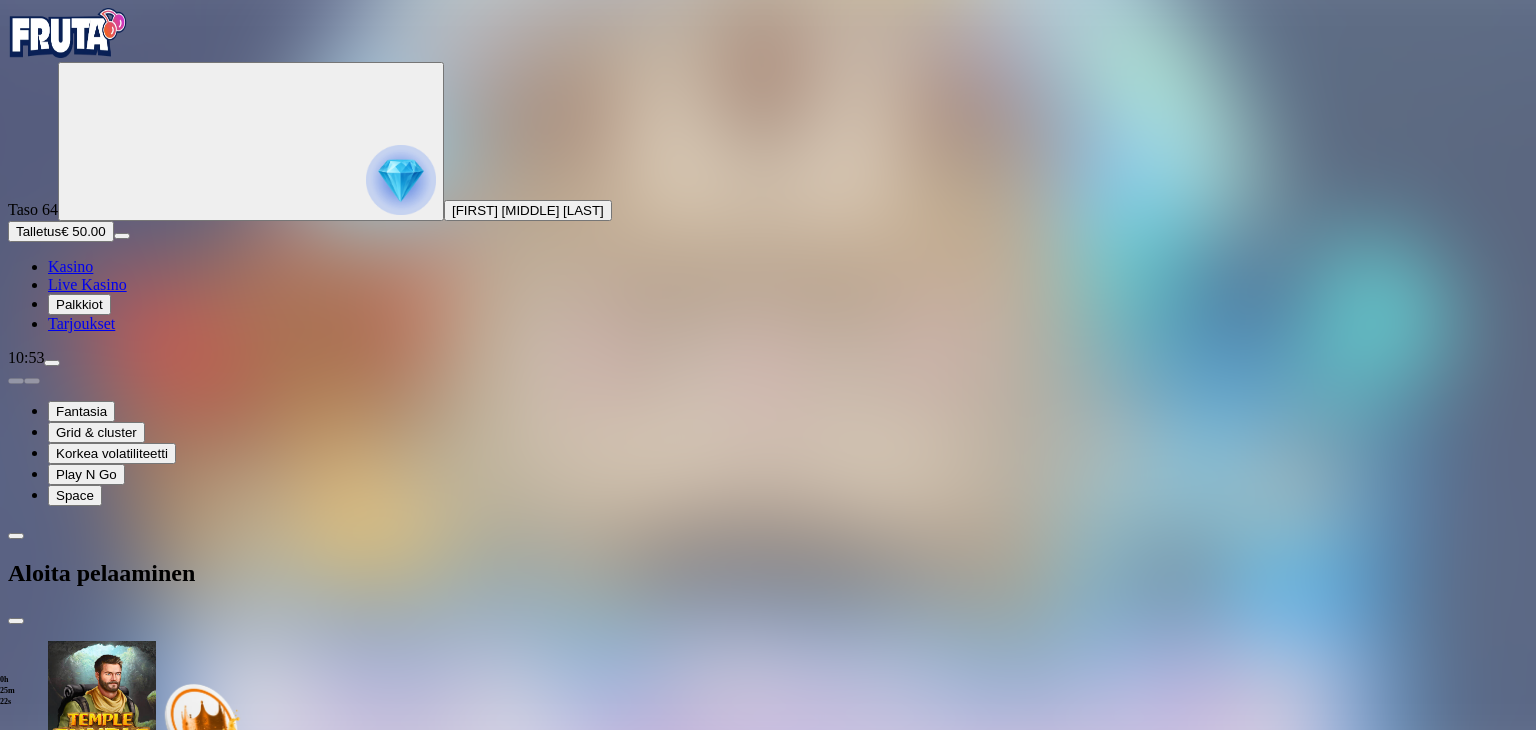 type on "*" 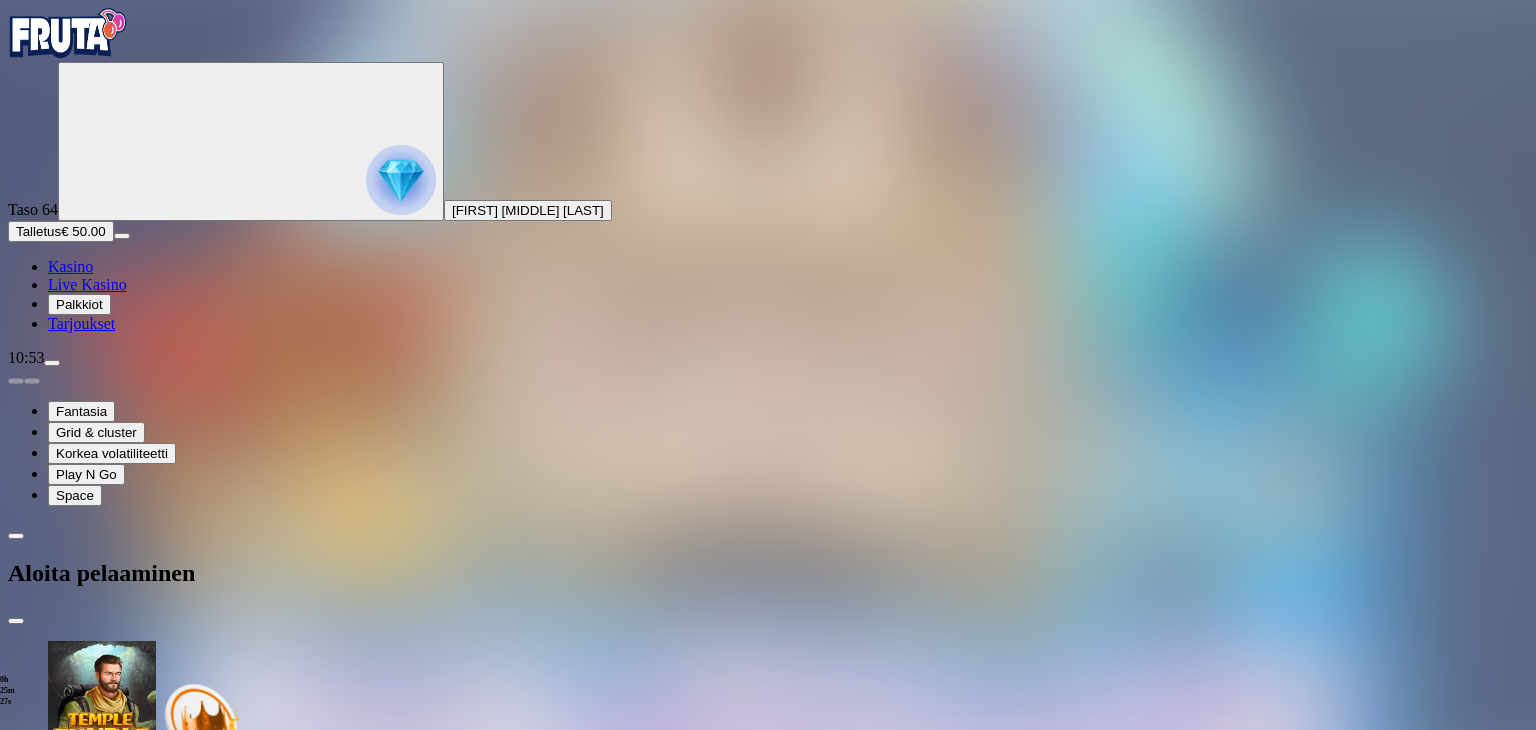 type on "**" 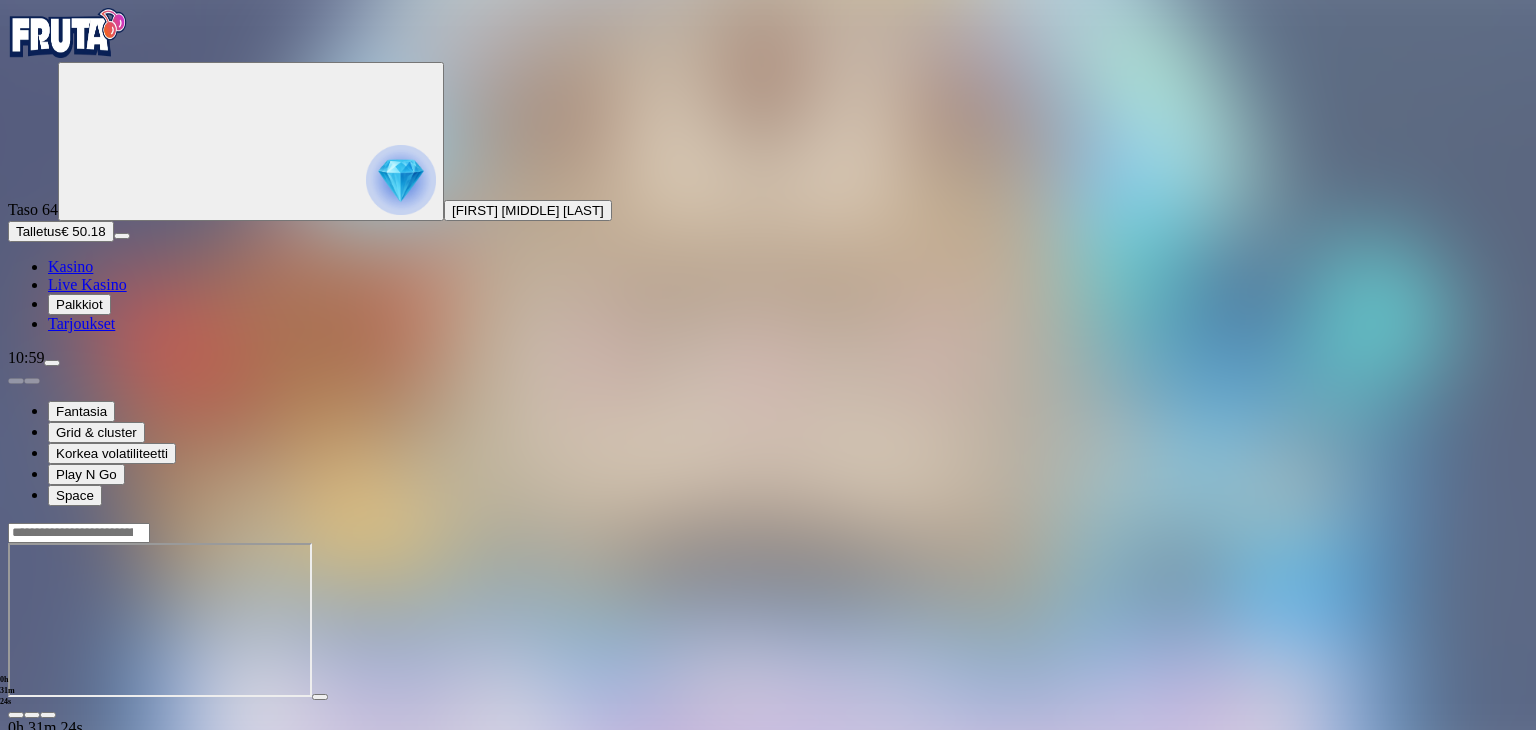 click at bounding box center [16, 715] 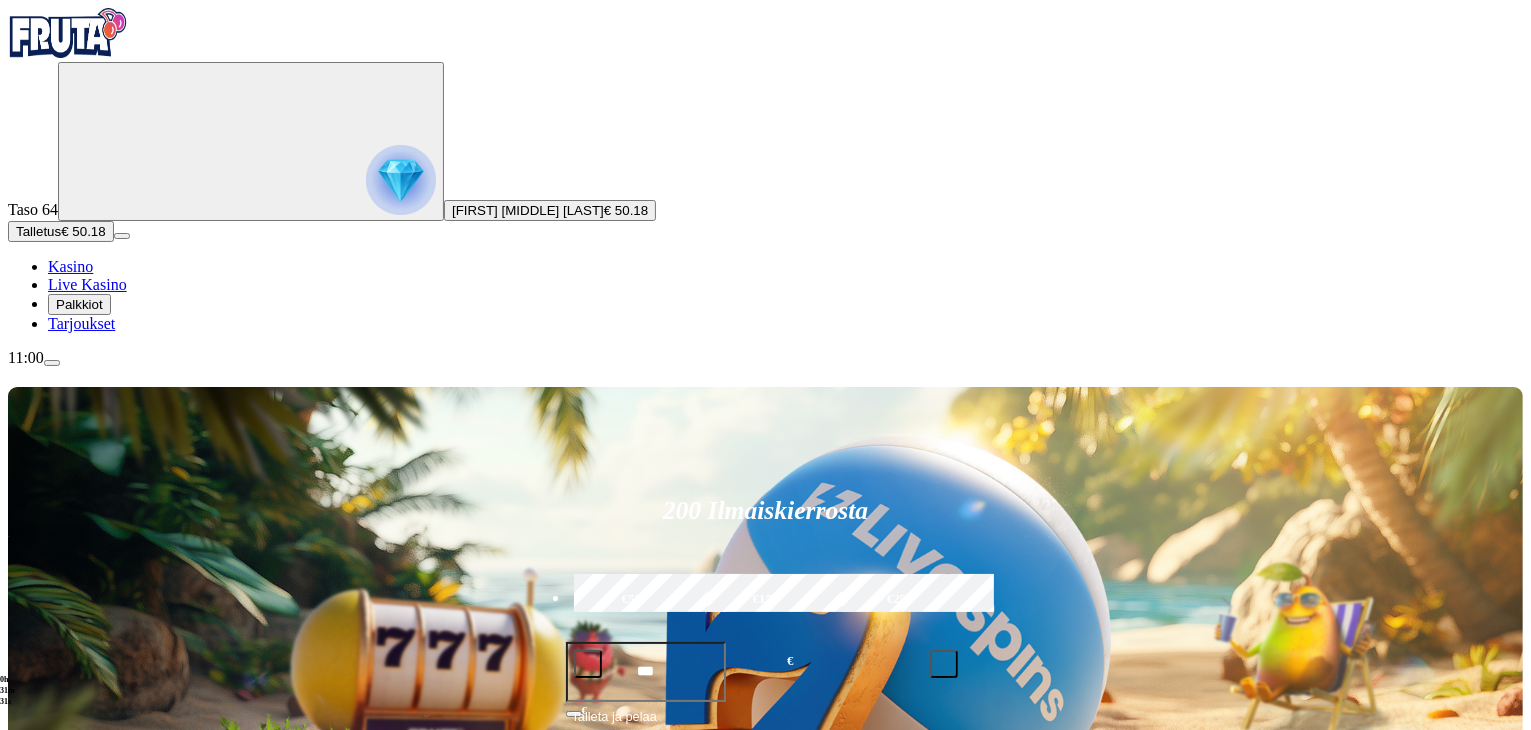 click on "Pelaa nyt" at bounding box center [77, 1199] 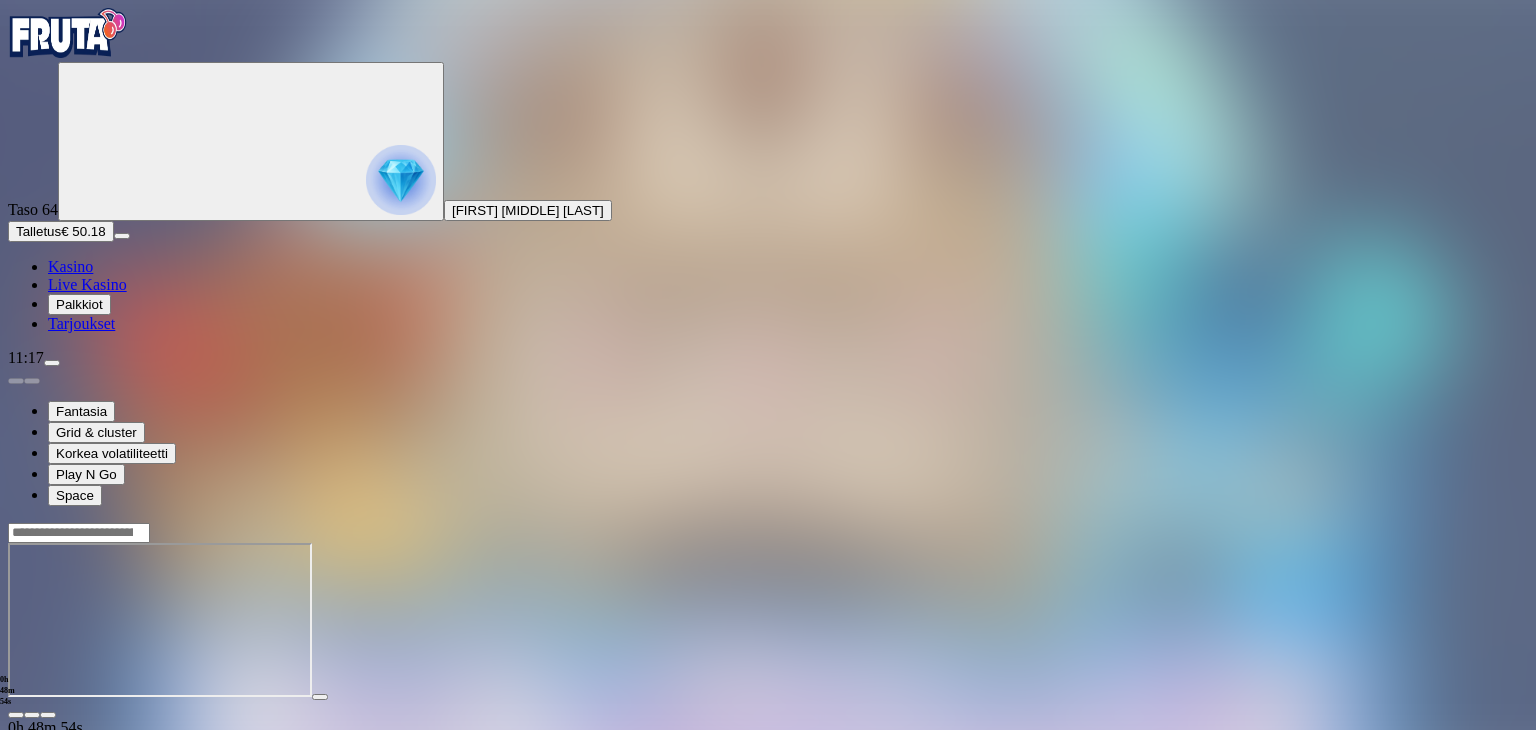 click on "Talletus € 50.18" at bounding box center (61, 231) 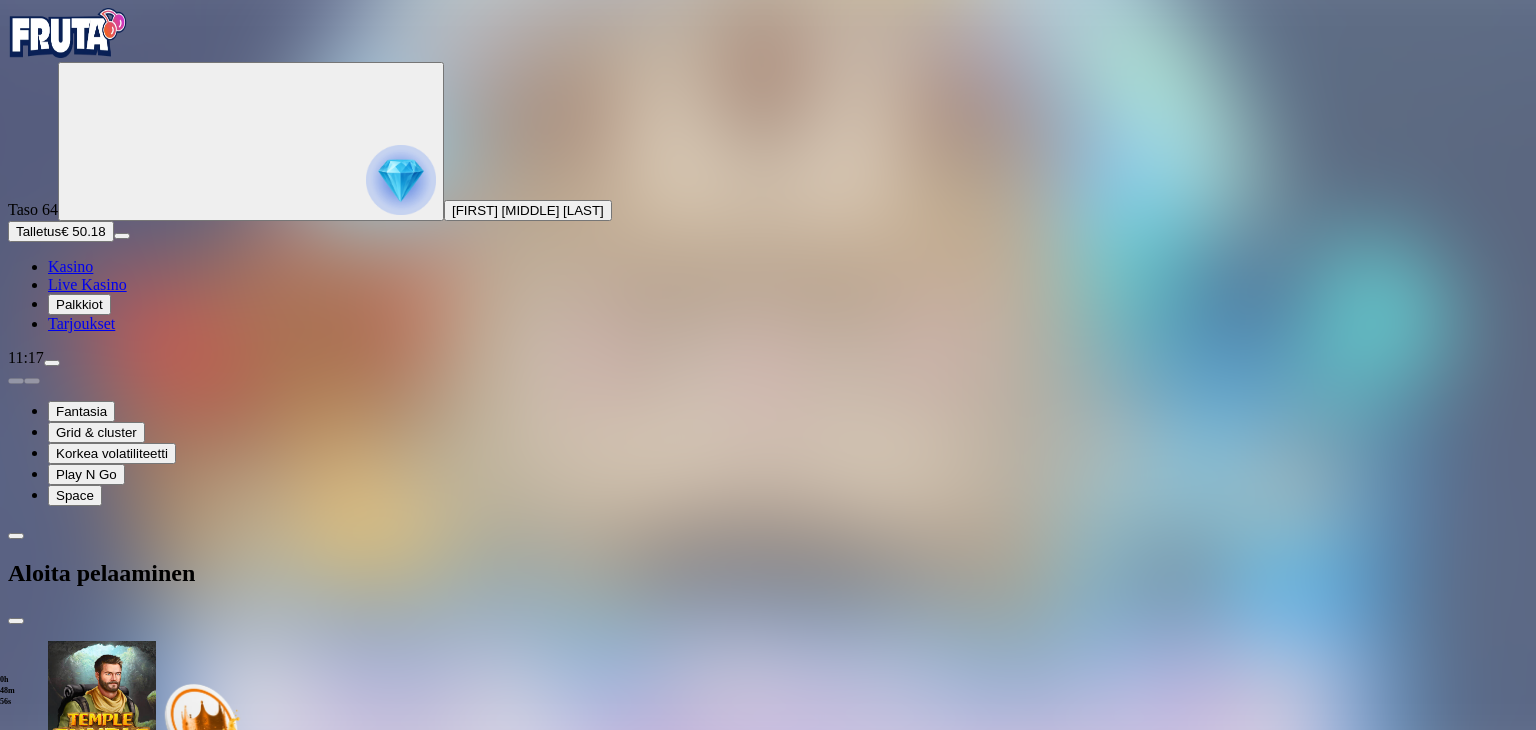 click on "***" at bounding box center (79, 2033) 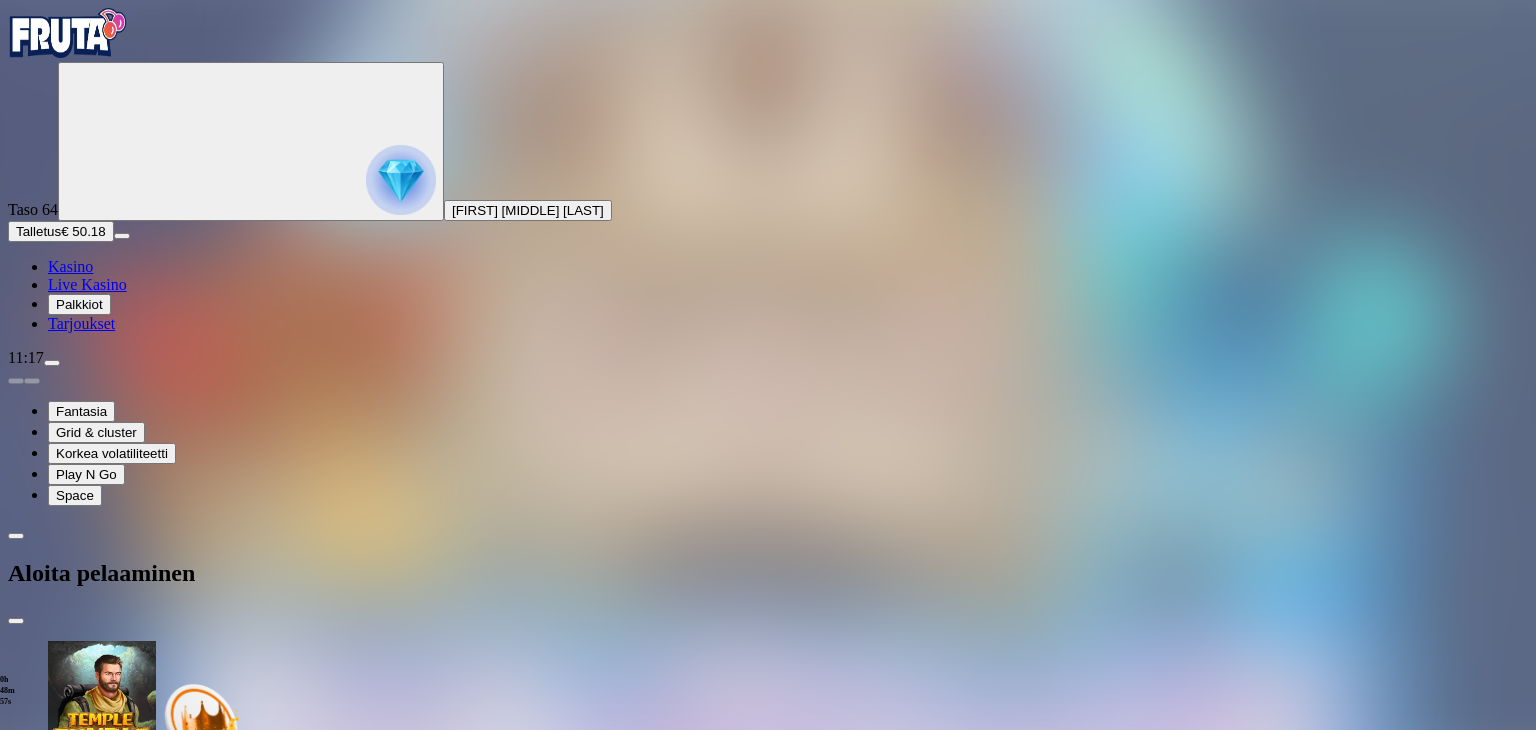 type on "*" 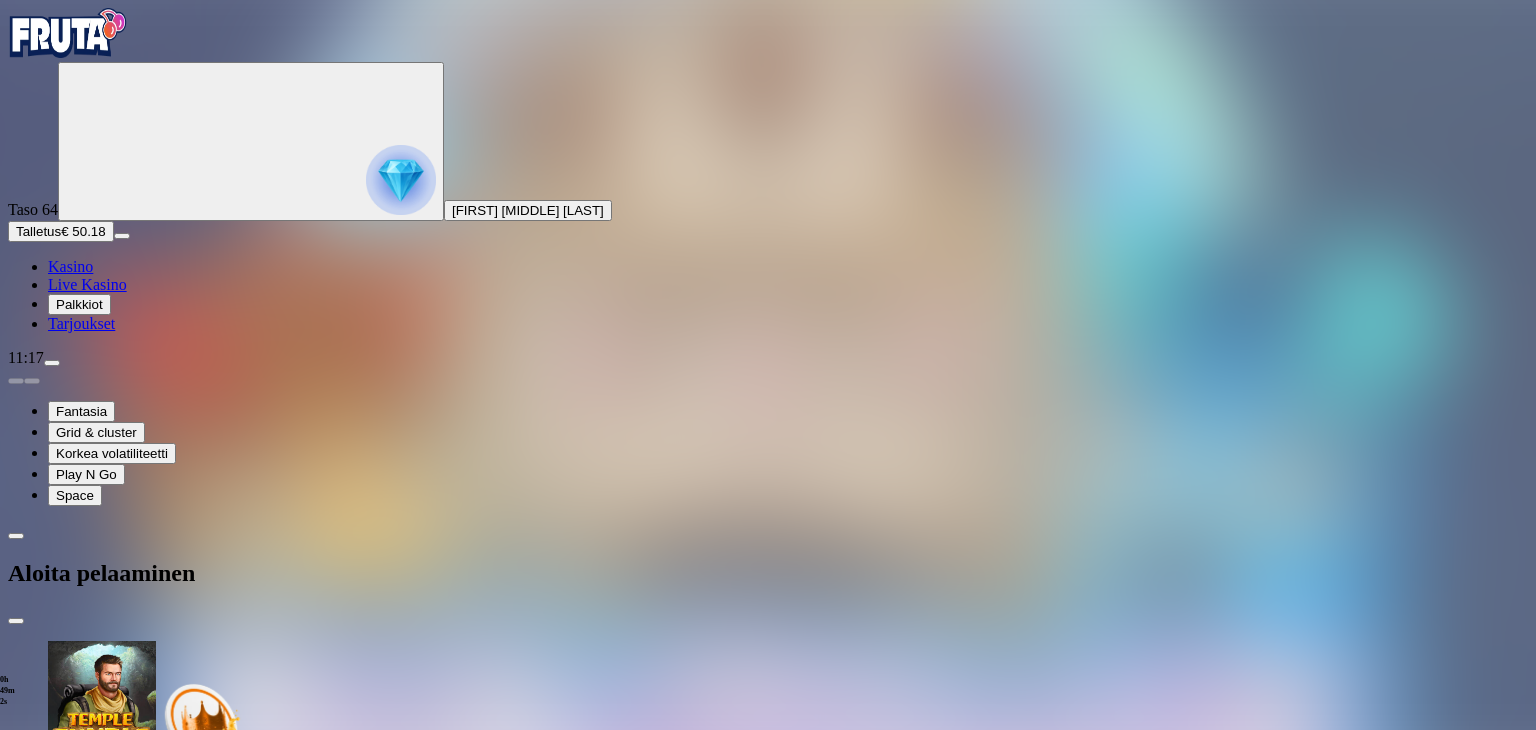 type on "**" 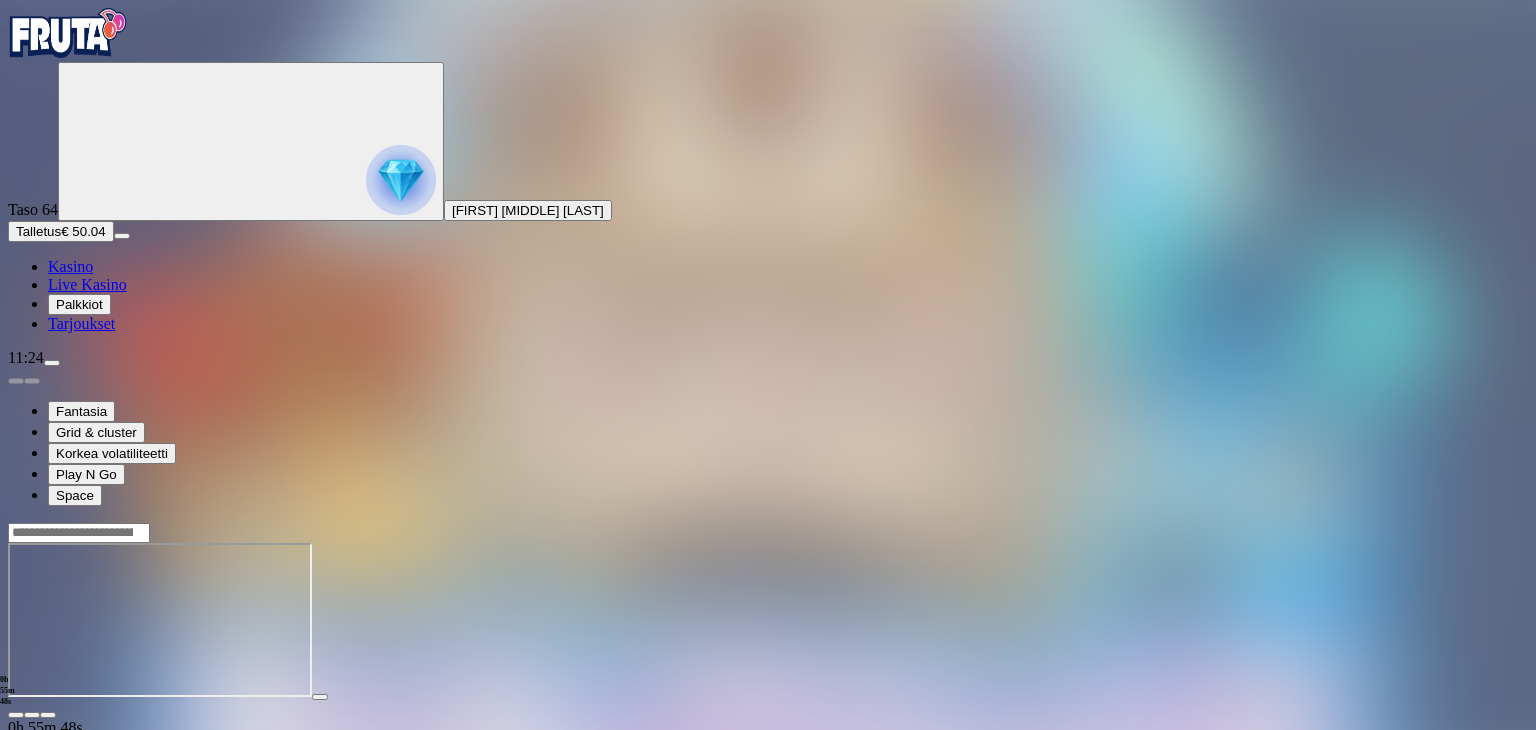 click at bounding box center (52, 363) 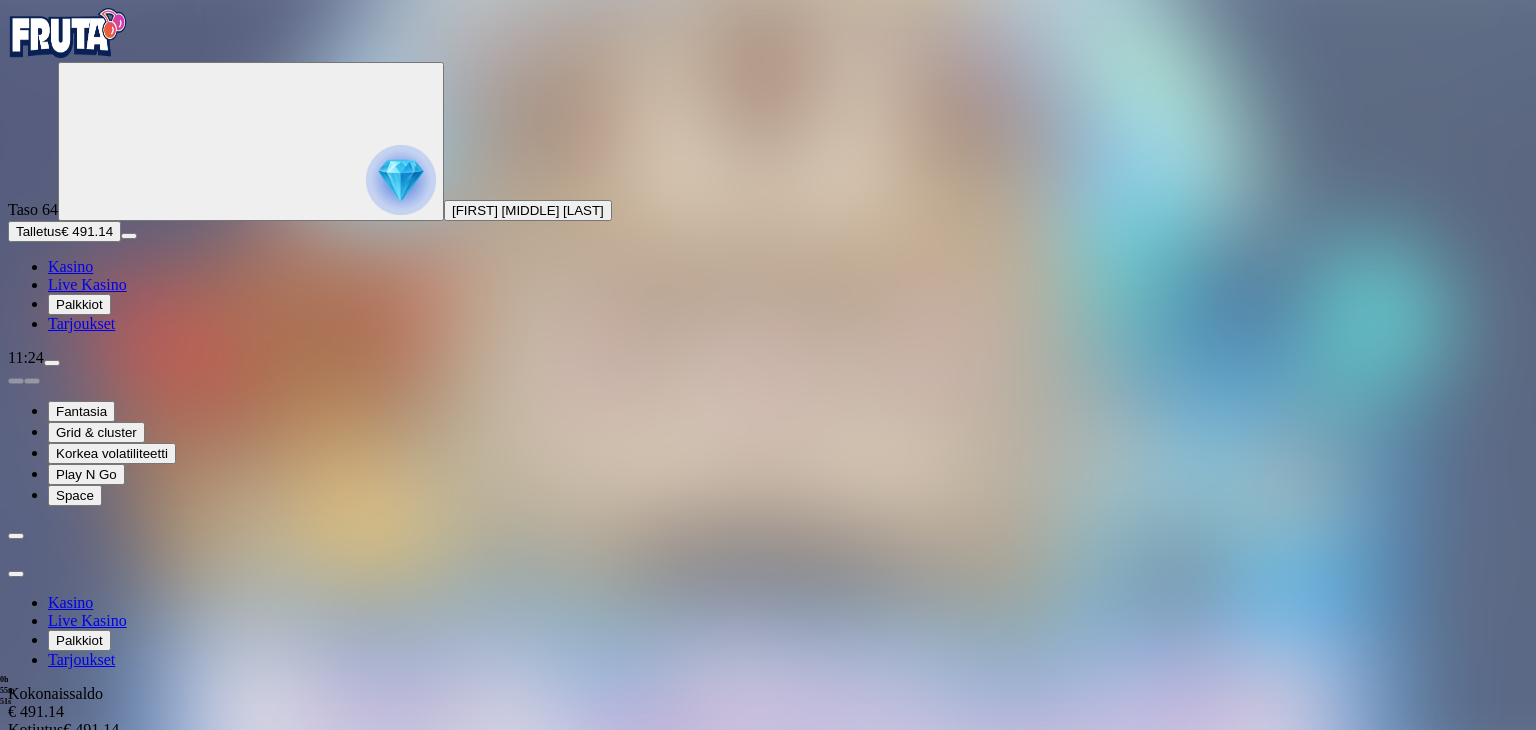 click on "Kotiutus" at bounding box center [40, 767] 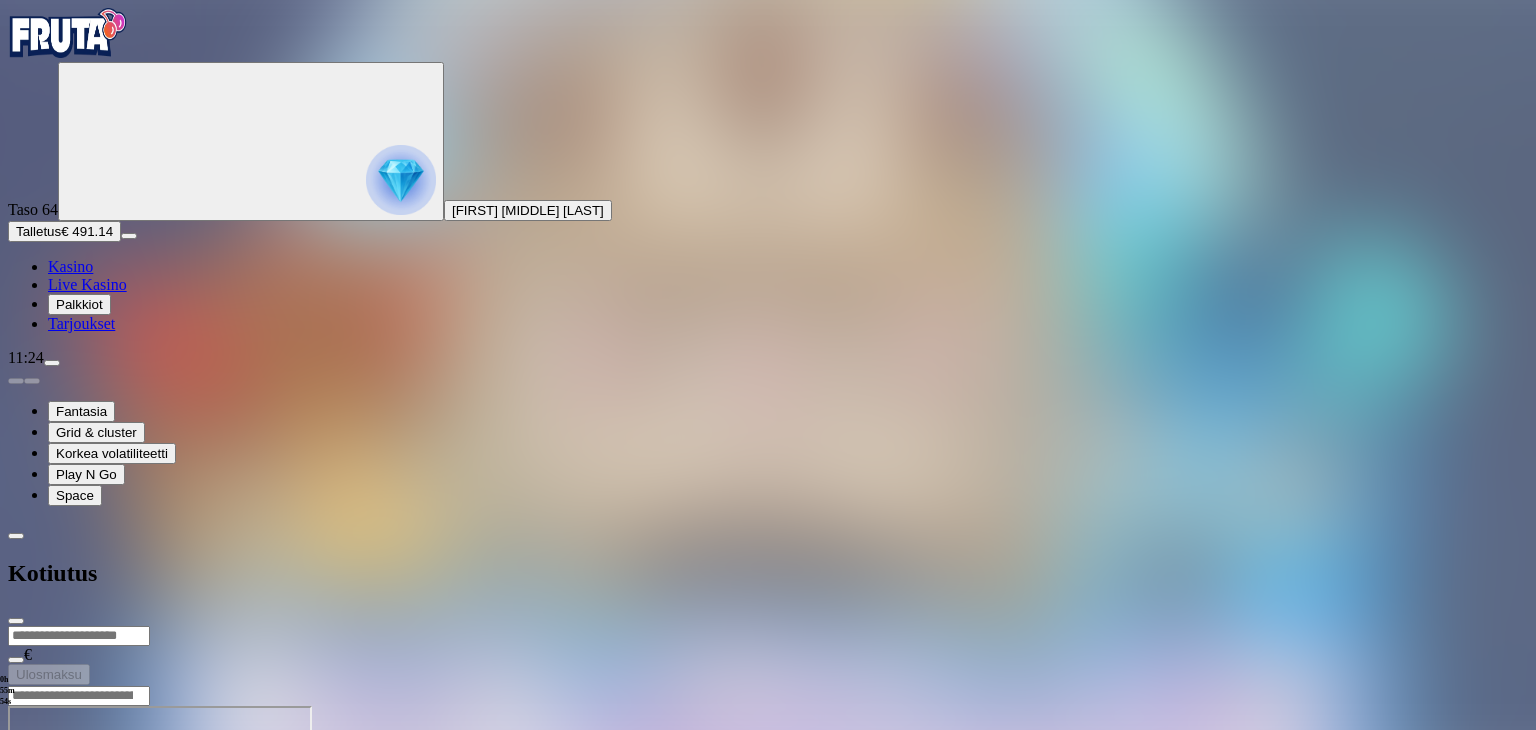 click at bounding box center [79, 636] 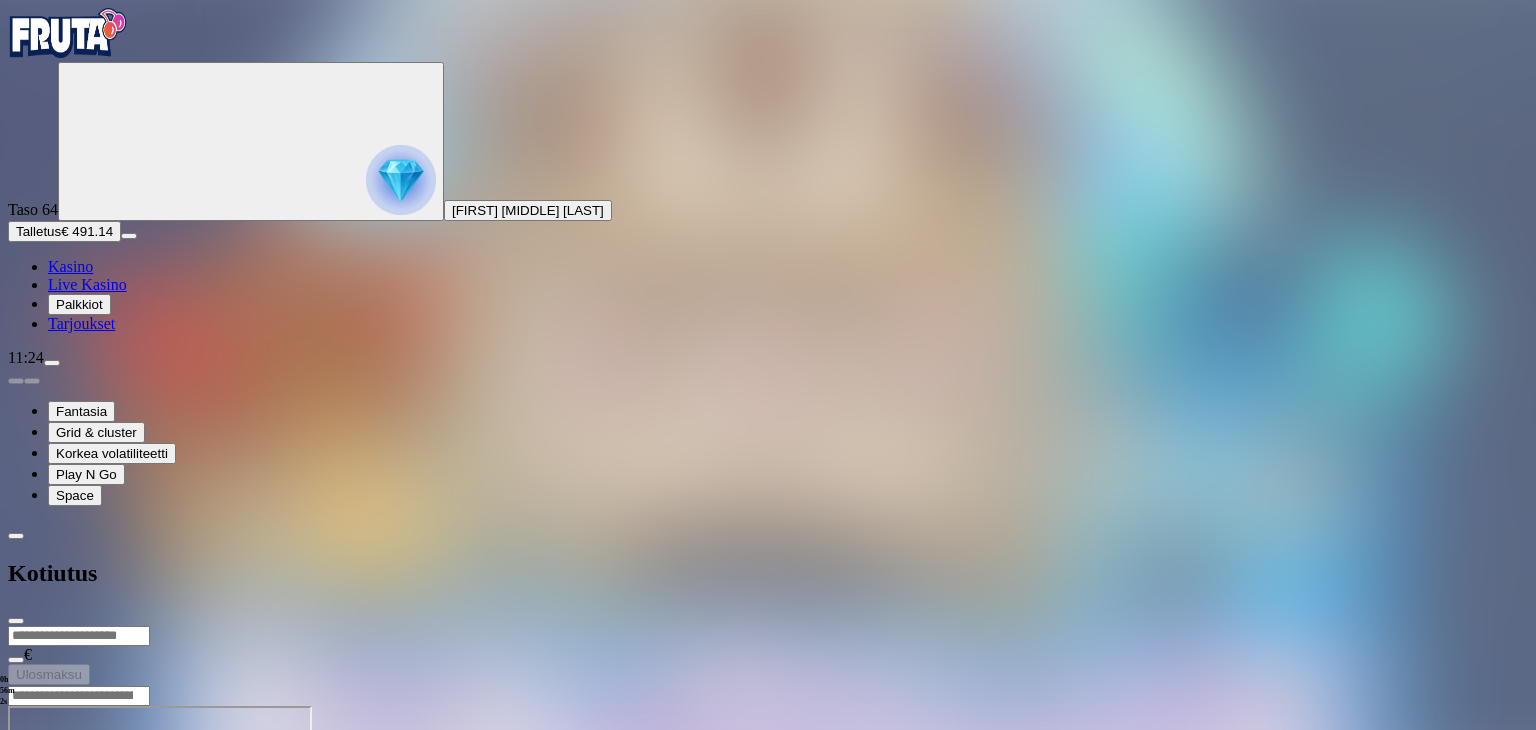 click at bounding box center [16, 621] 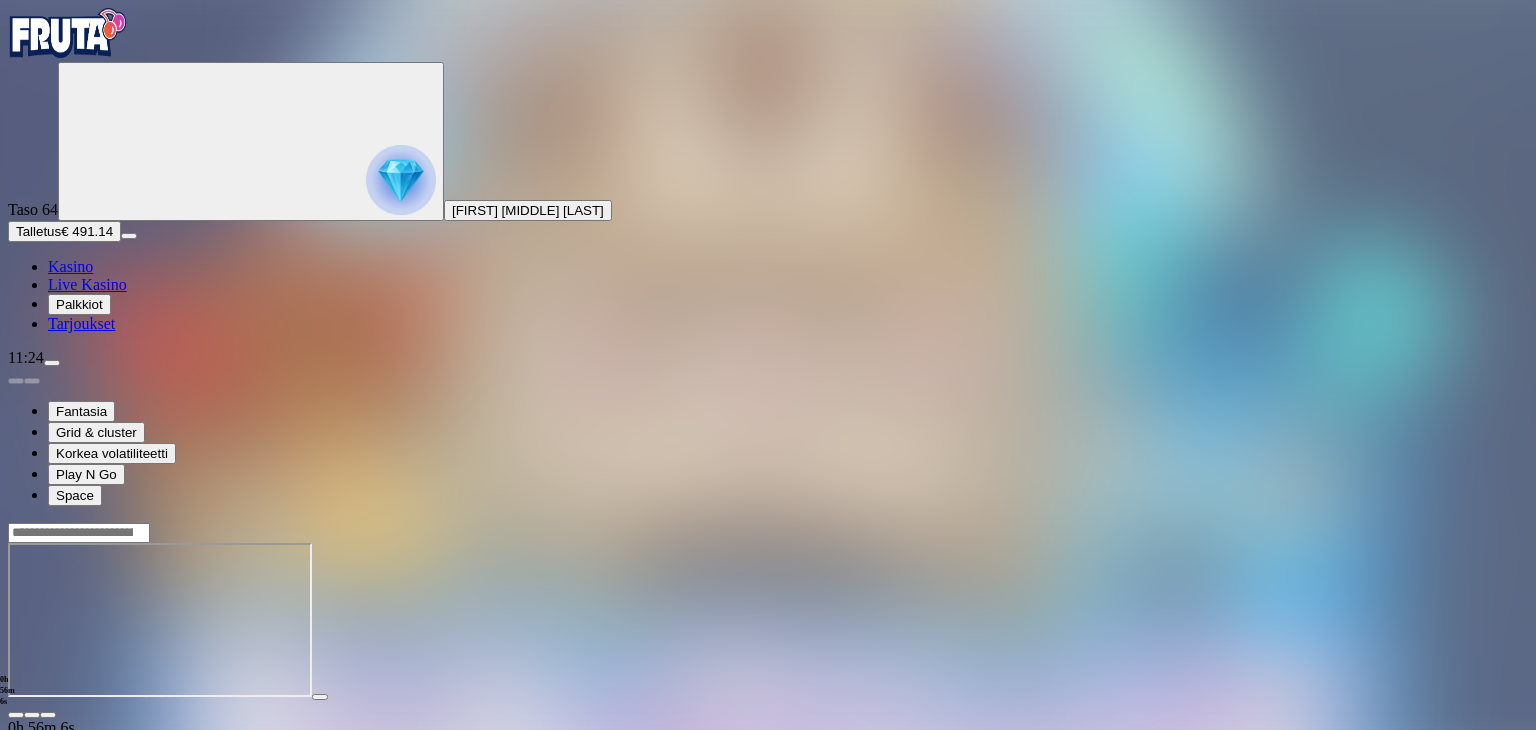 click at bounding box center (52, 363) 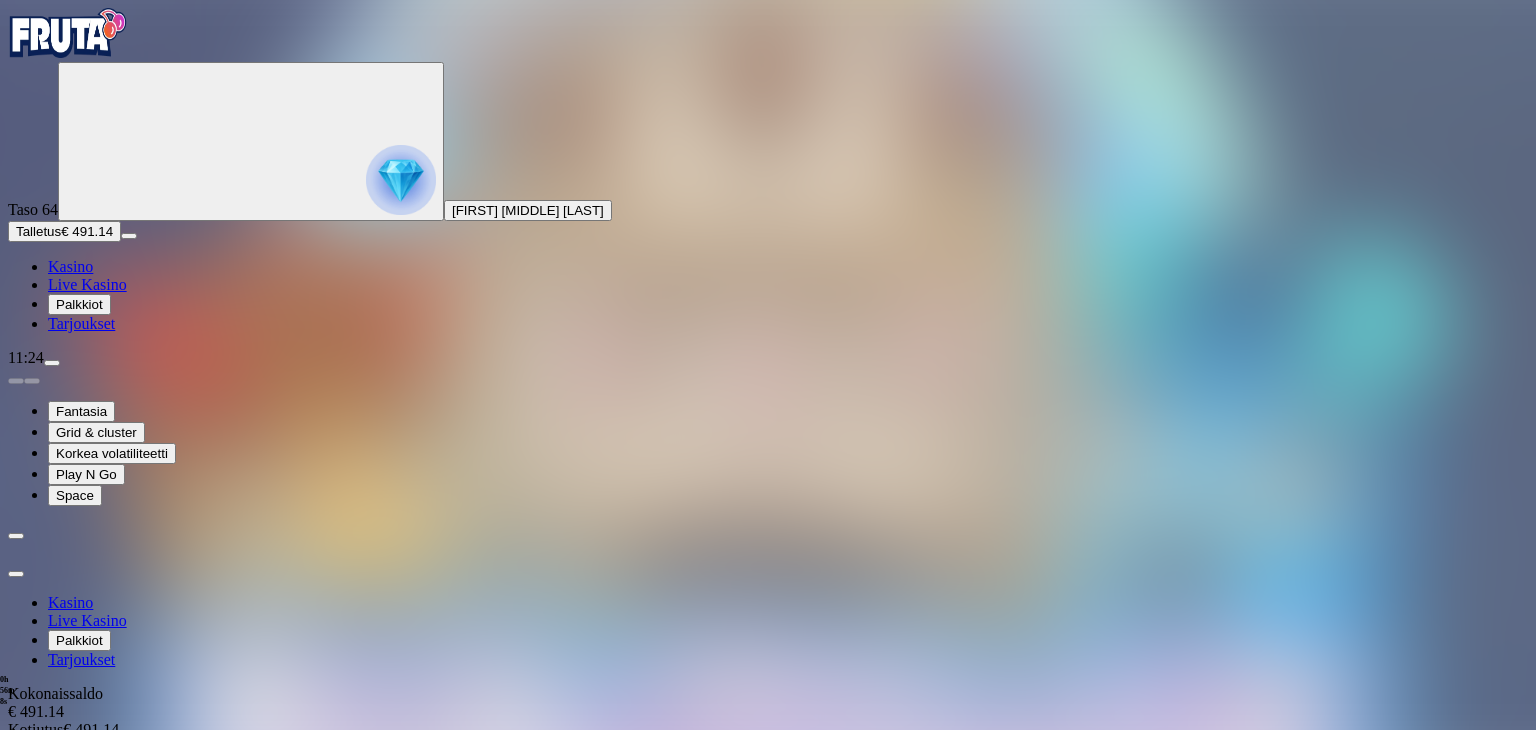 click on "Kotiutus" at bounding box center (40, 767) 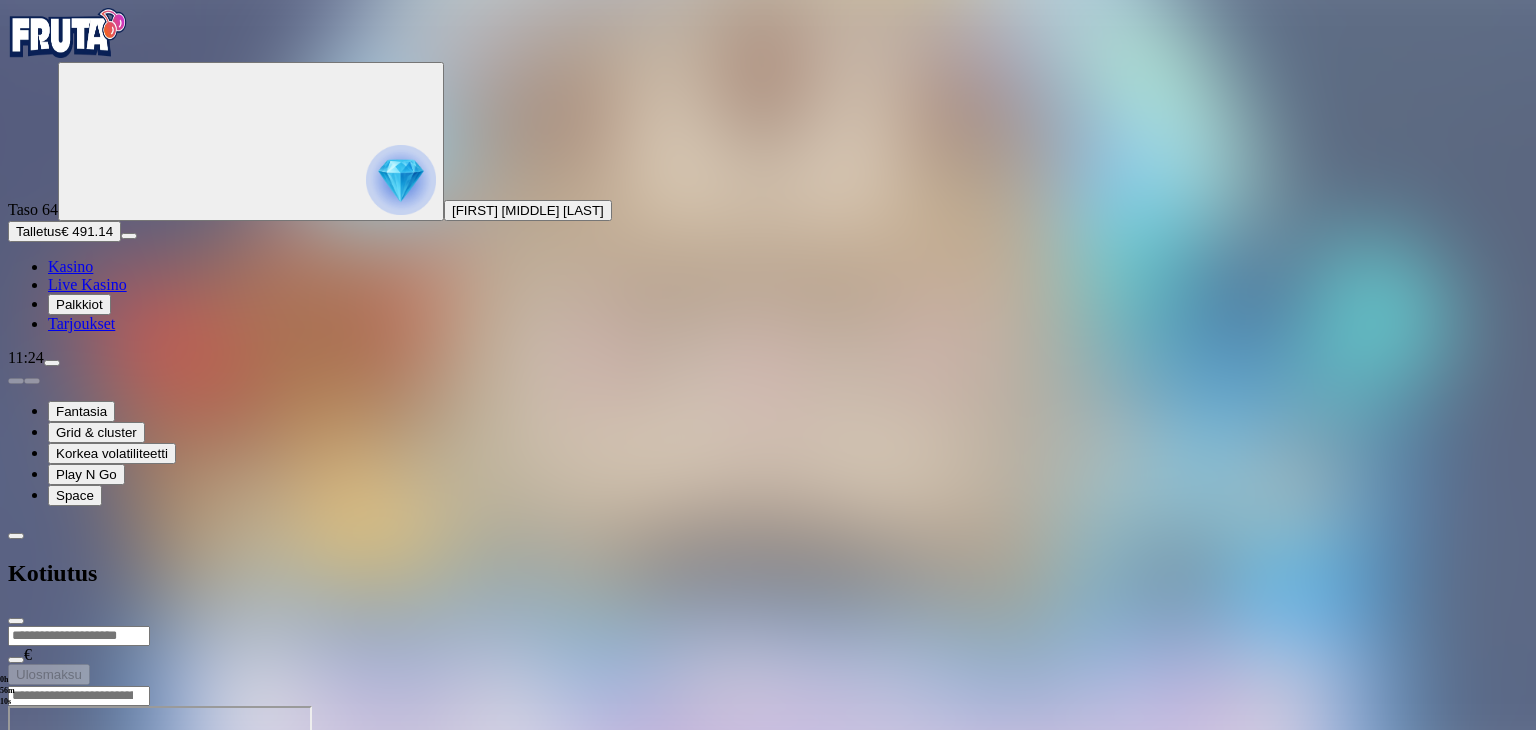 click at bounding box center (79, 636) 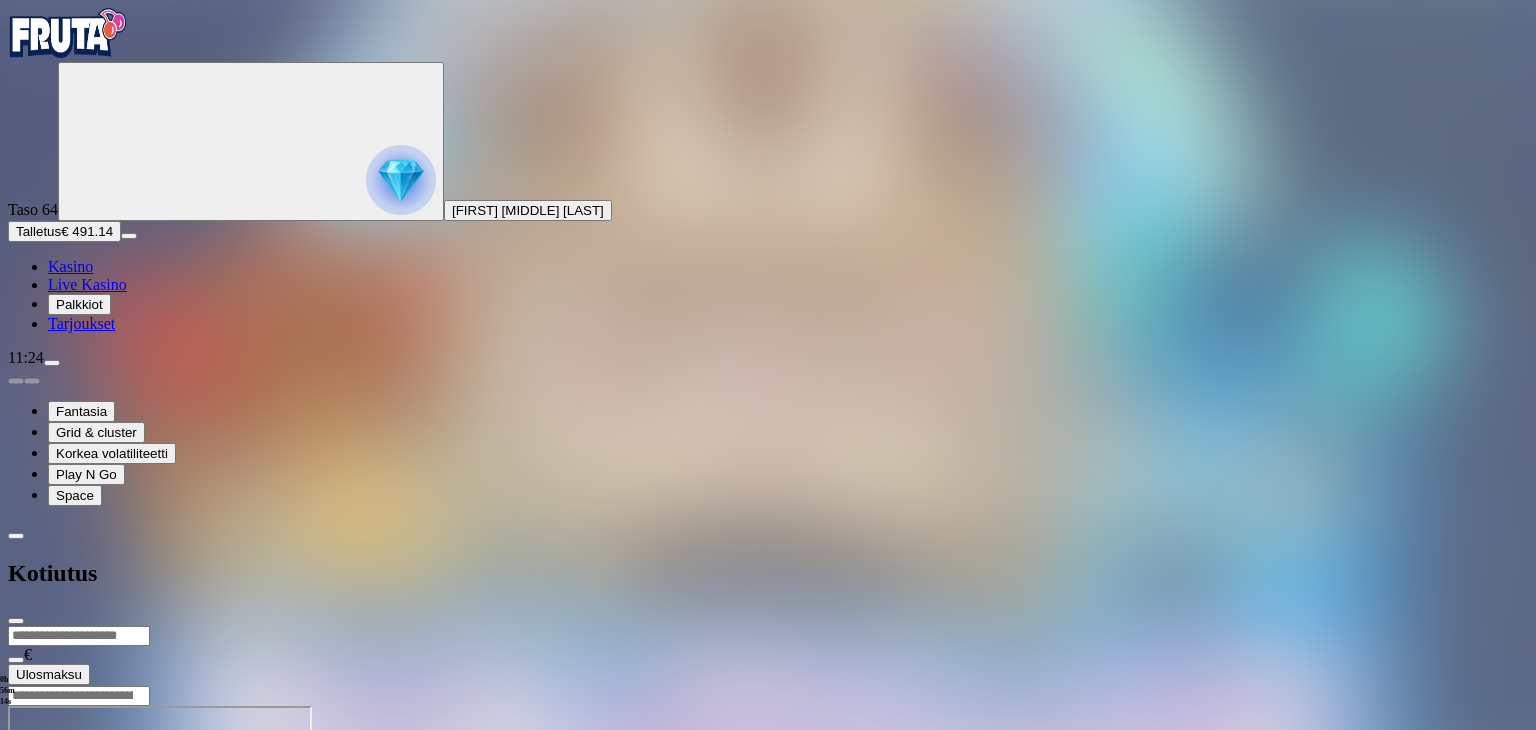 type on "***" 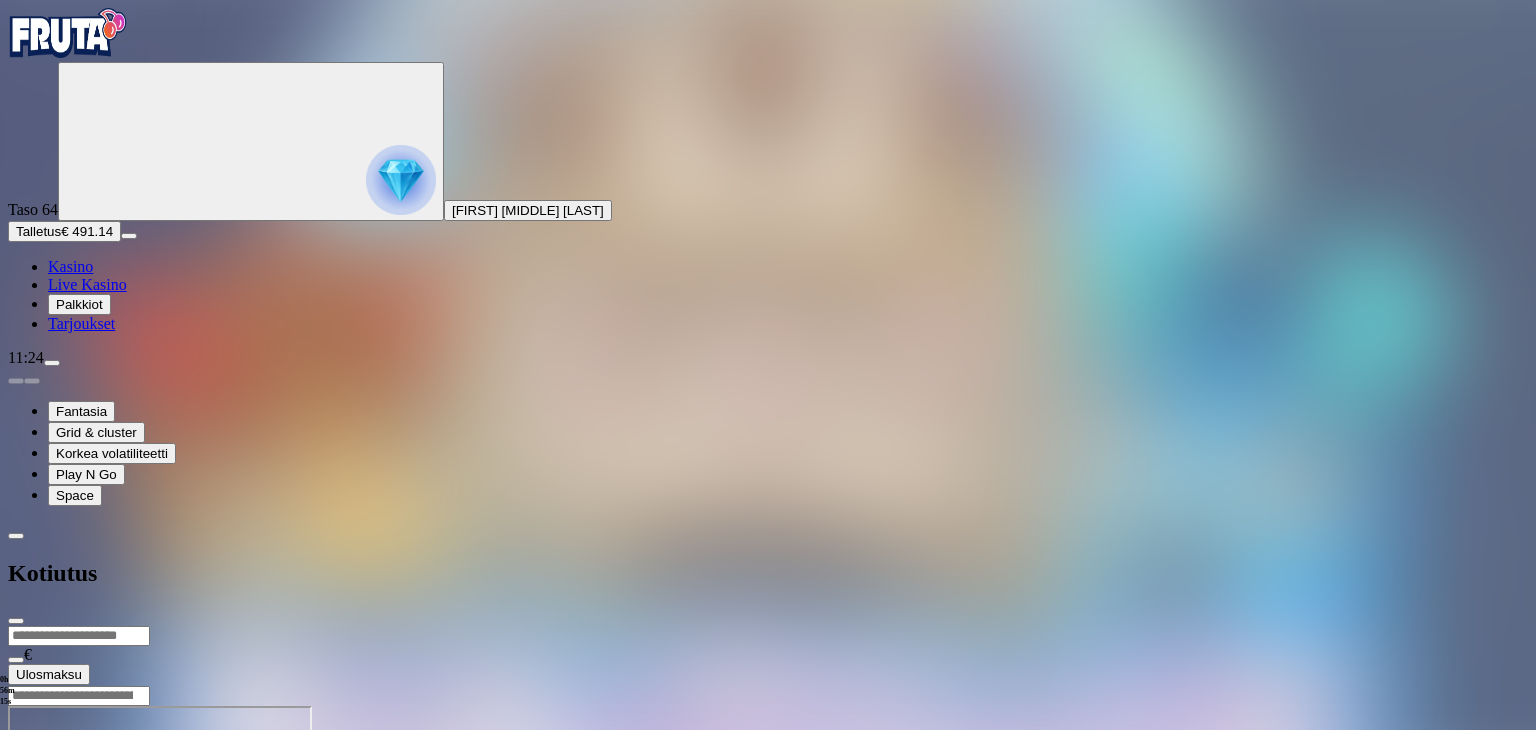 type 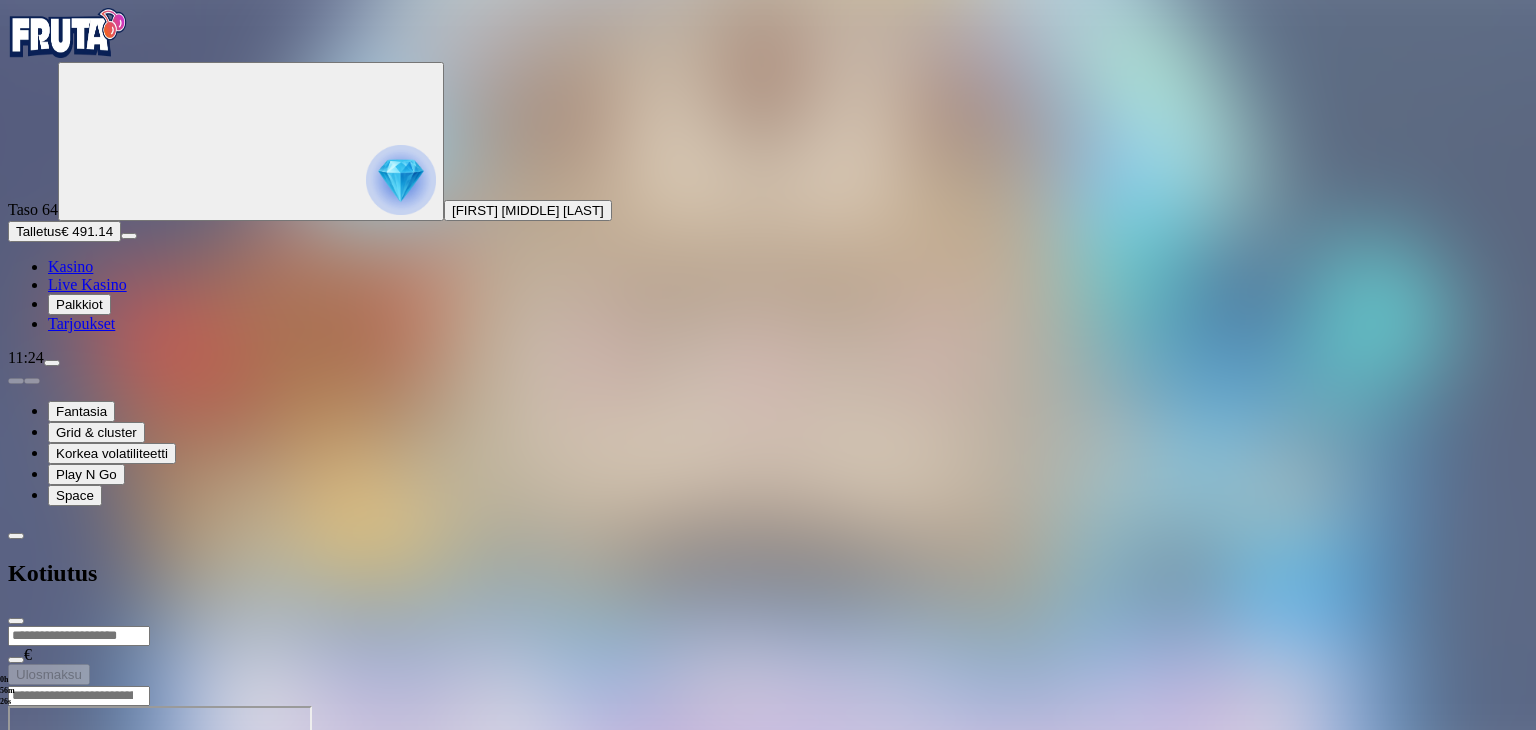 click at bounding box center [16, 621] 